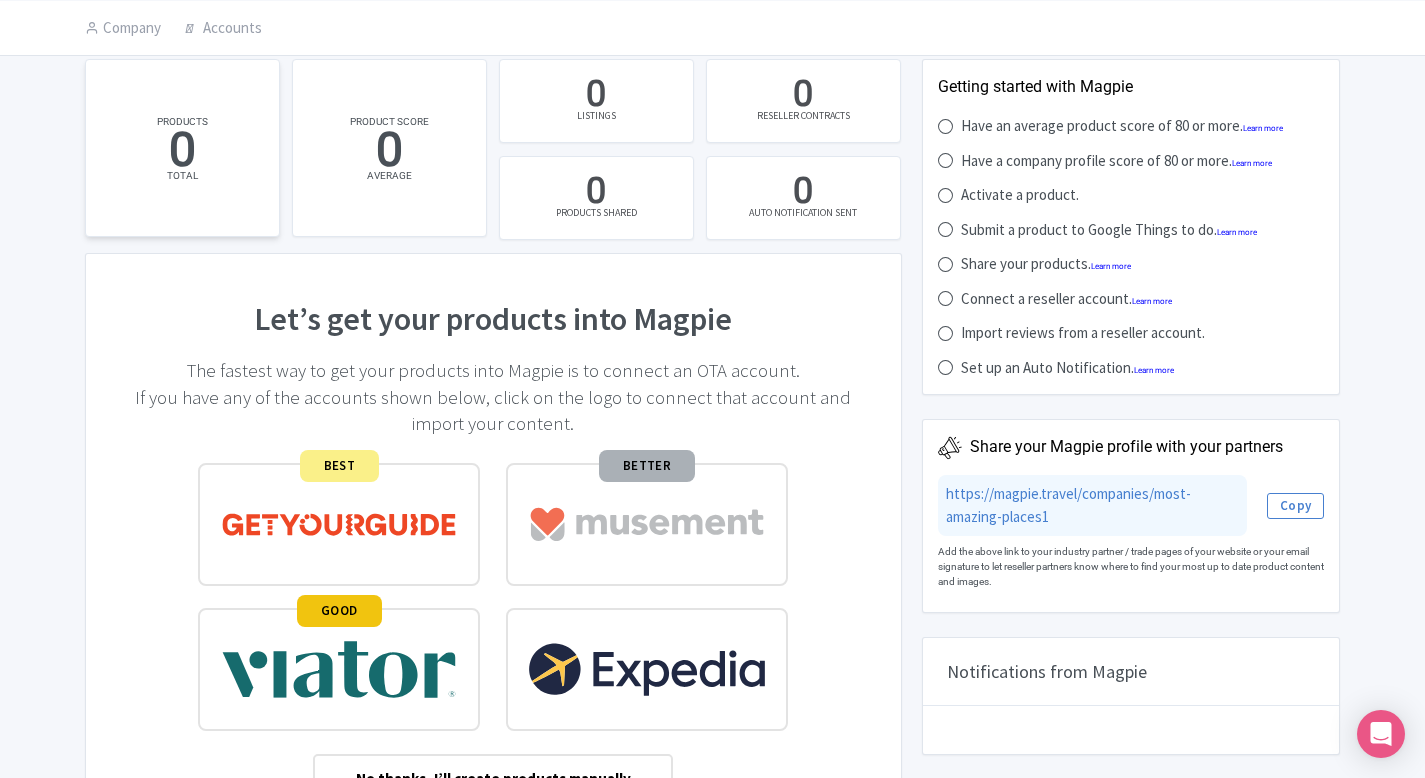 scroll, scrollTop: 0, scrollLeft: 0, axis: both 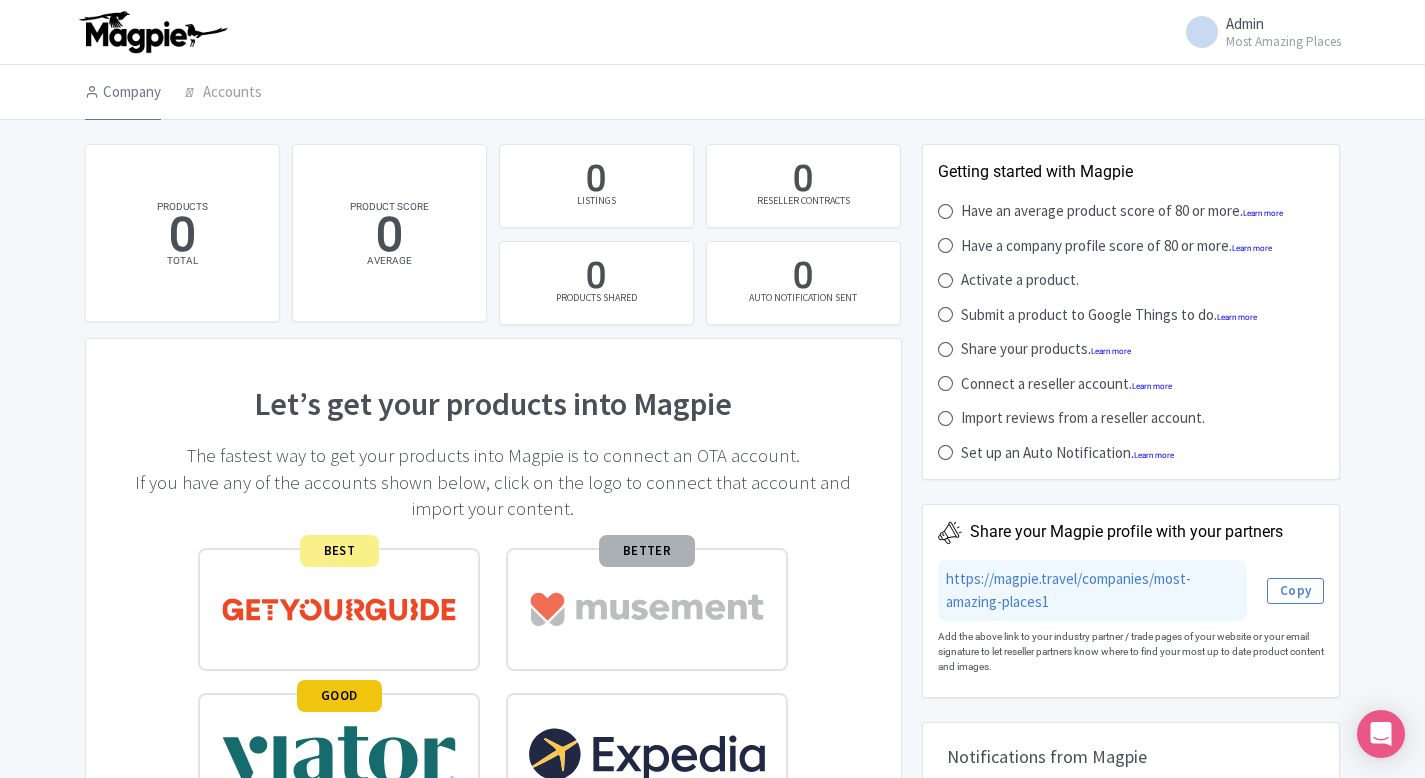click on "Company" at bounding box center (123, 93) 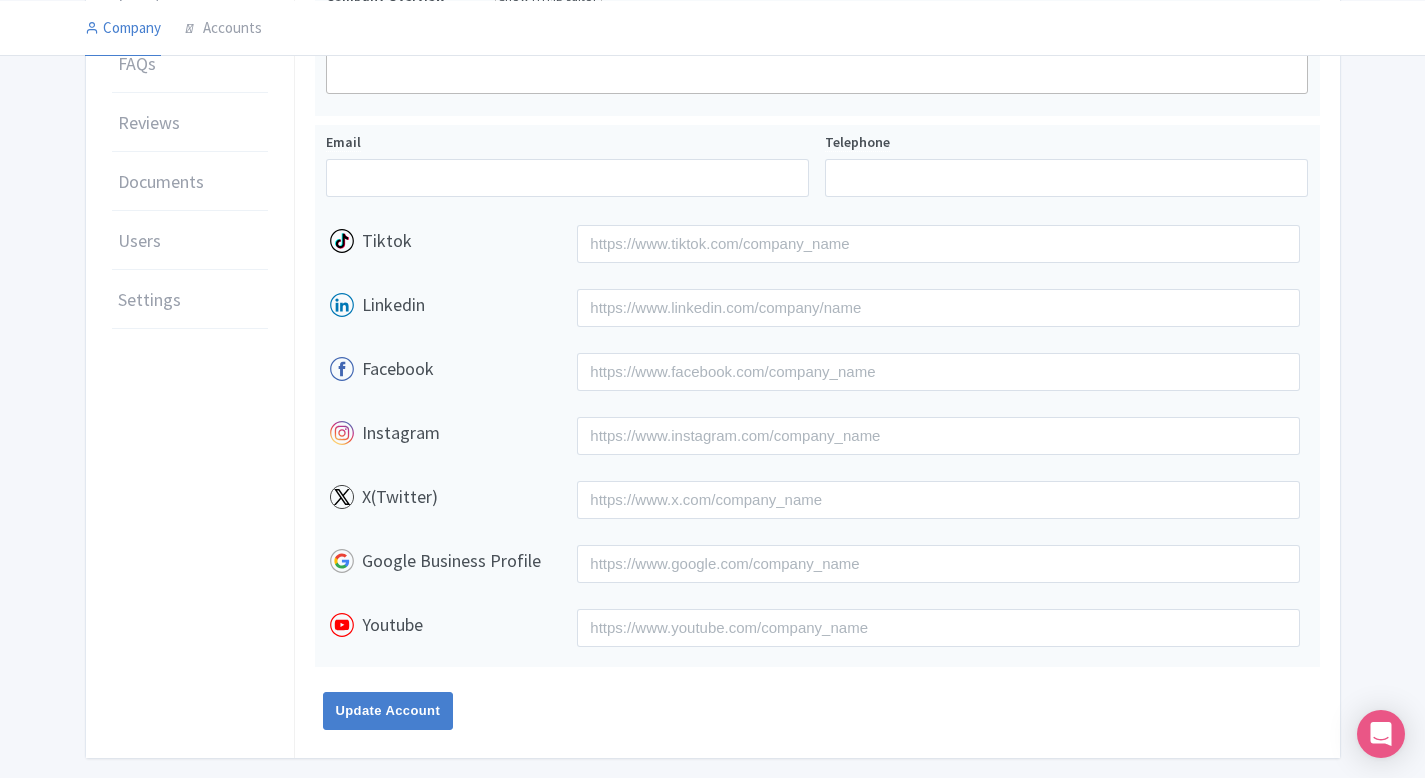 scroll, scrollTop: 439, scrollLeft: 0, axis: vertical 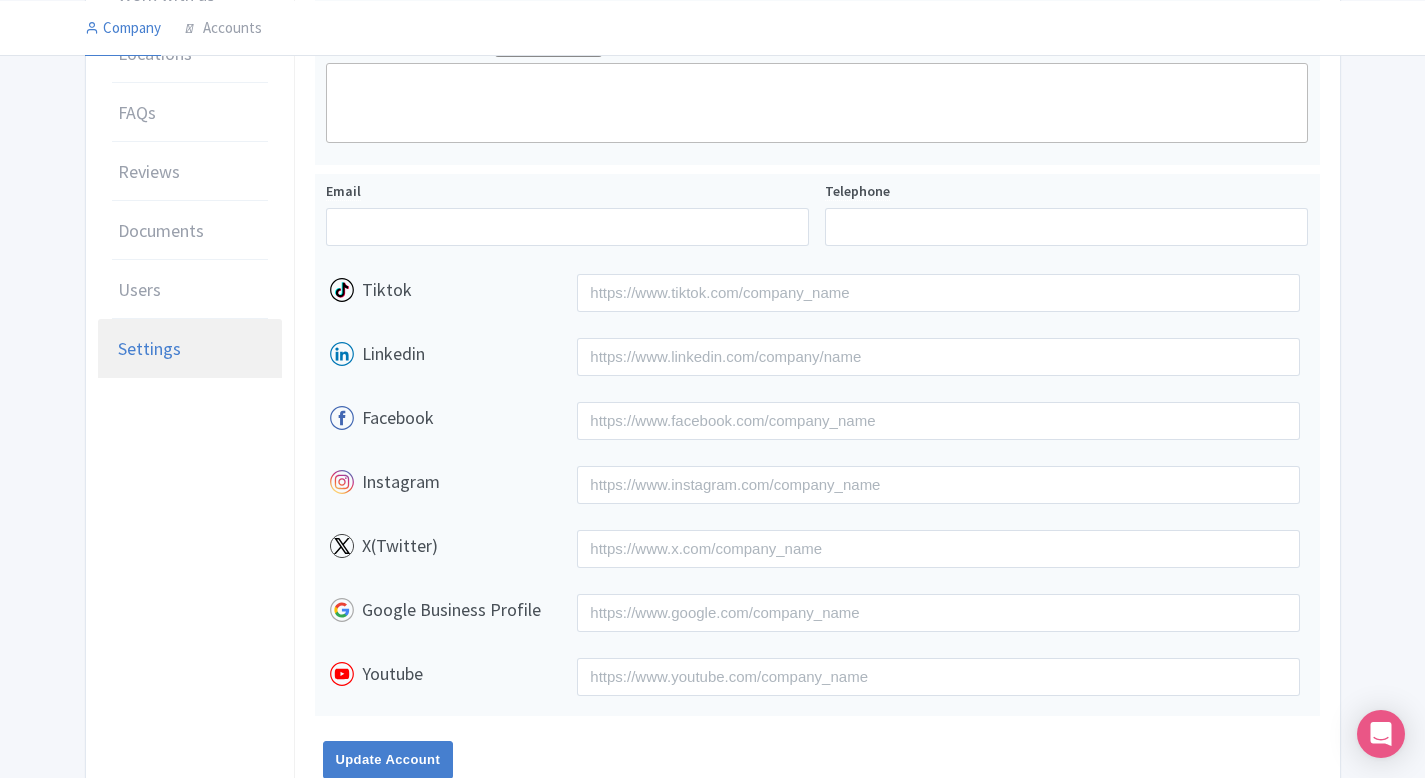 click on "Settings" at bounding box center [190, 349] 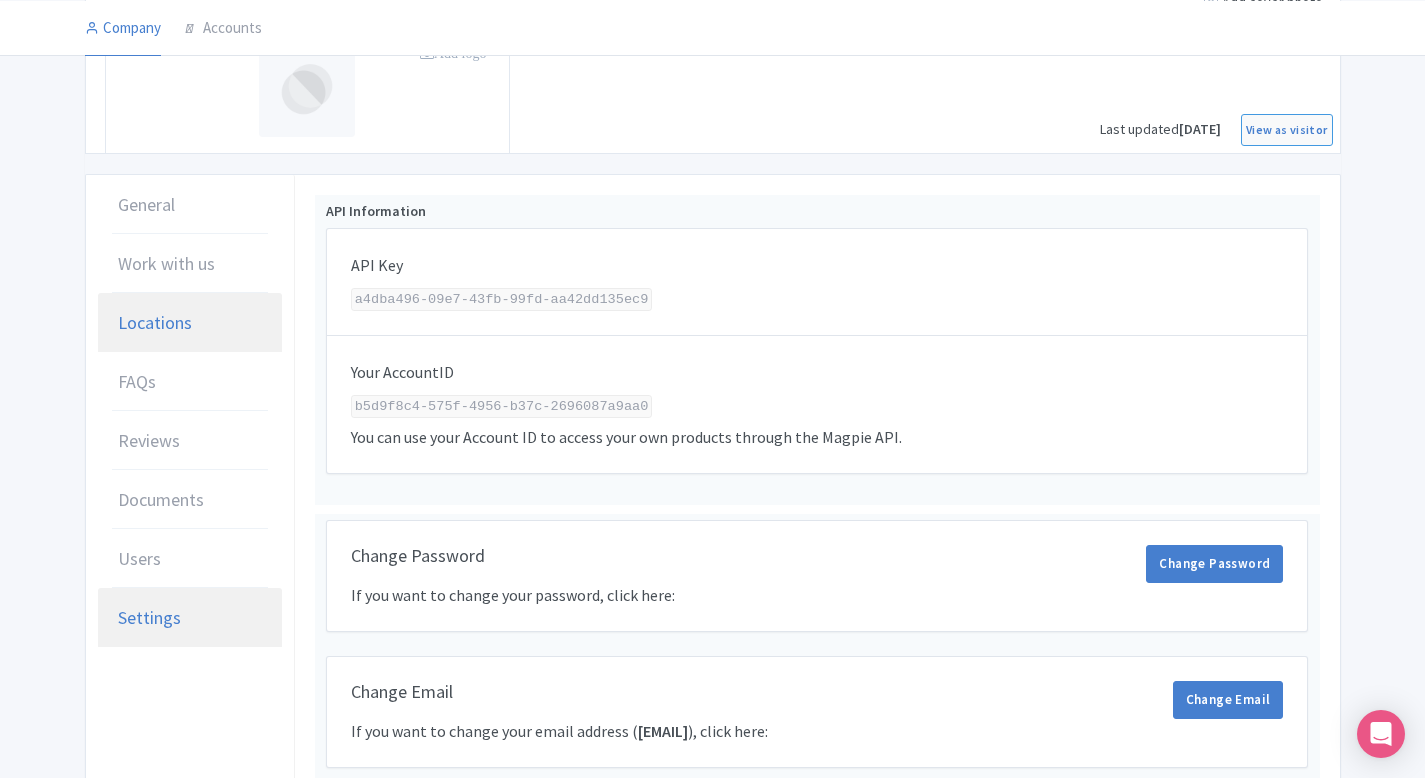 scroll, scrollTop: 210, scrollLeft: 0, axis: vertical 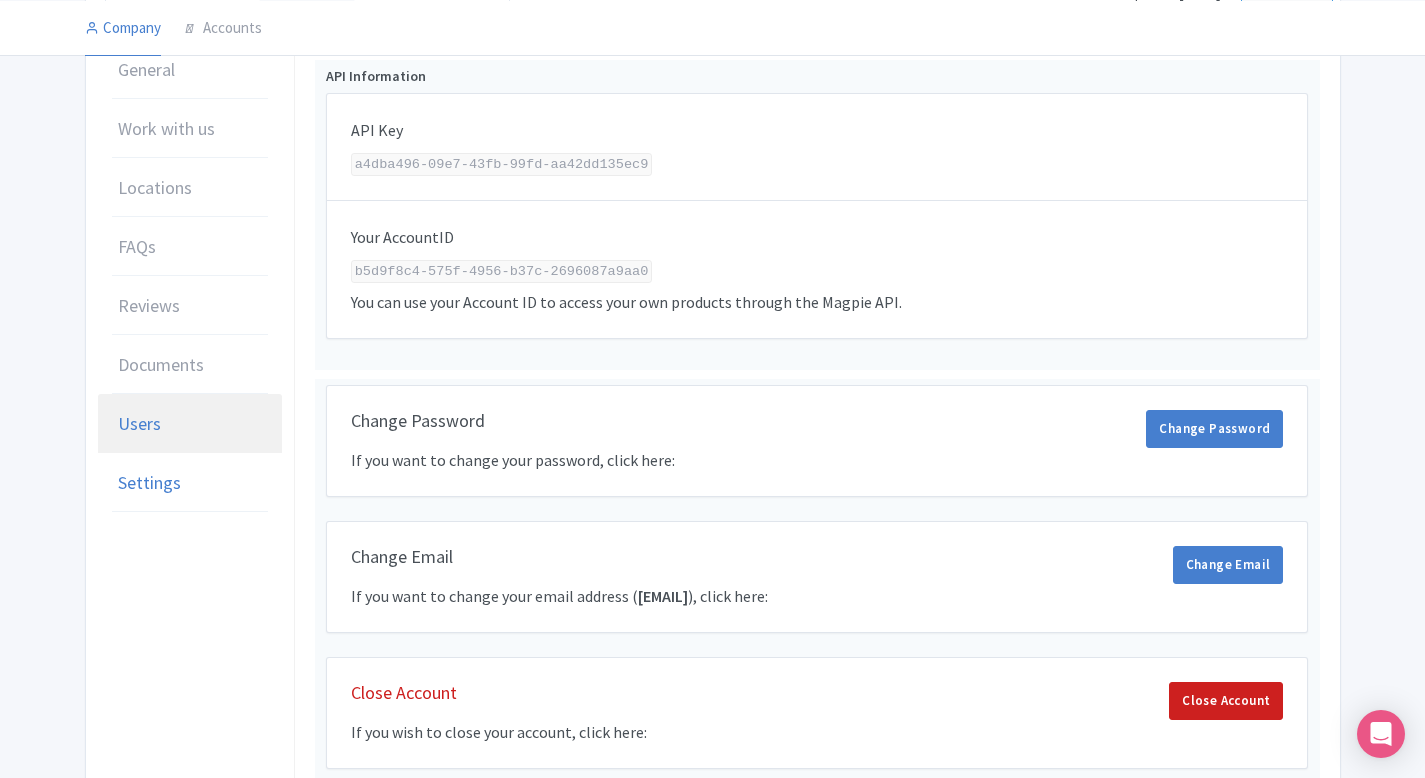 click on "Users" at bounding box center (190, 424) 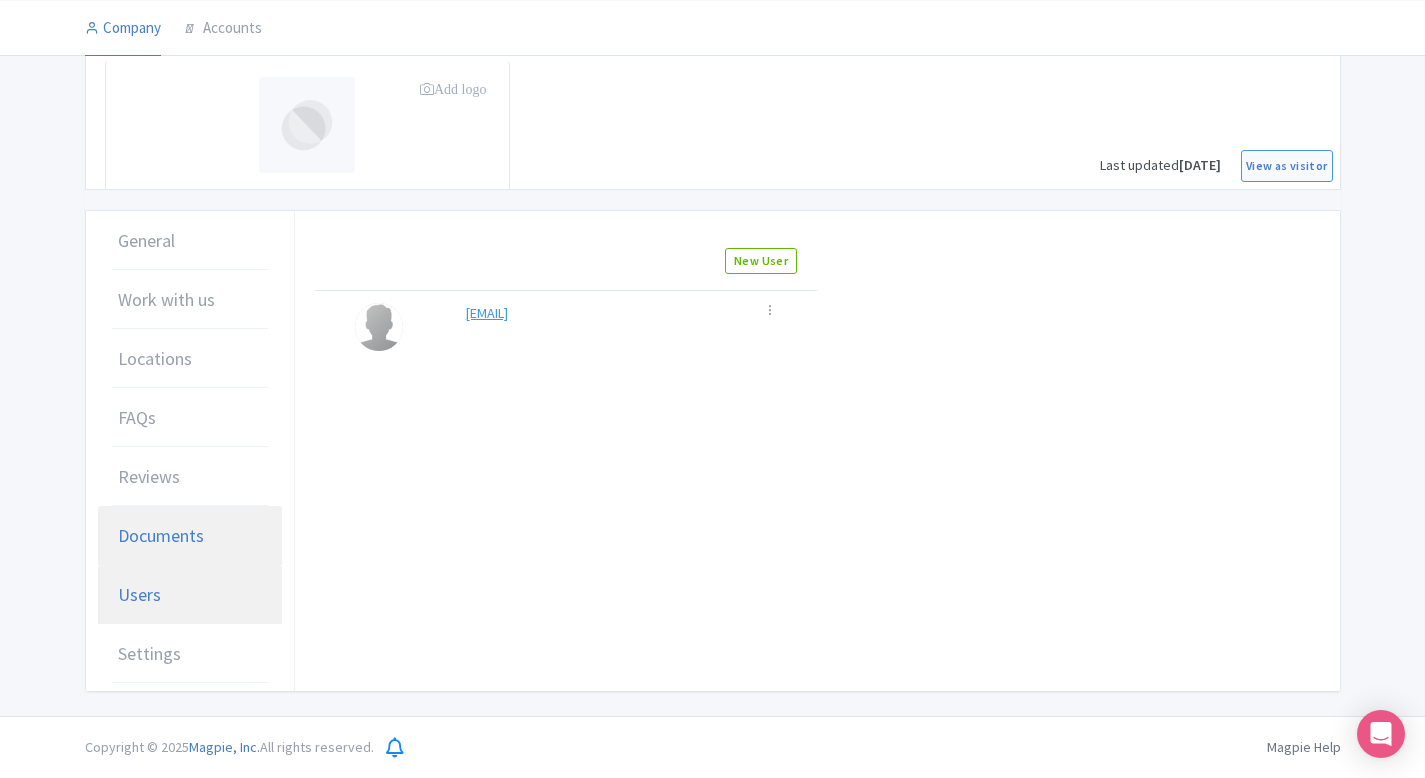 scroll, scrollTop: 0, scrollLeft: 0, axis: both 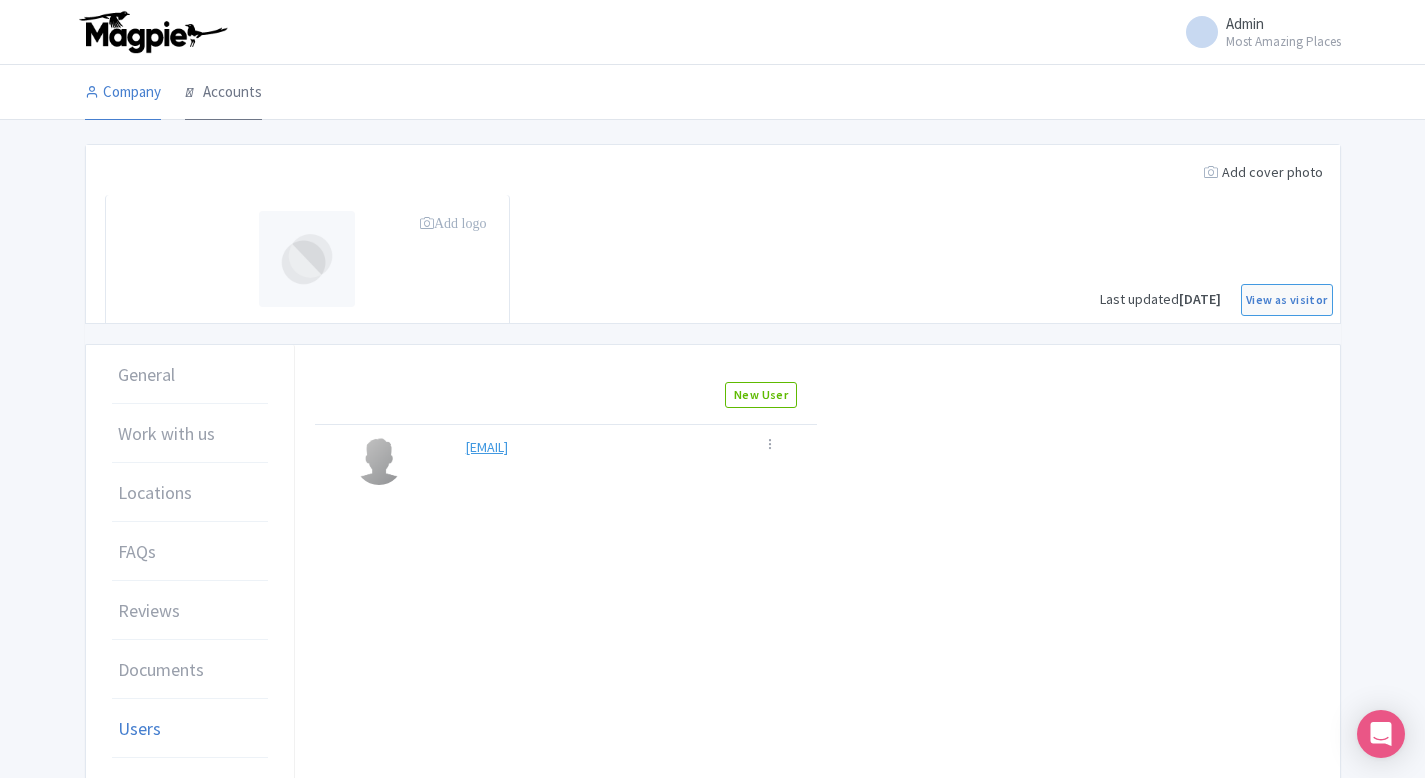 click on "Accounts" at bounding box center (223, 93) 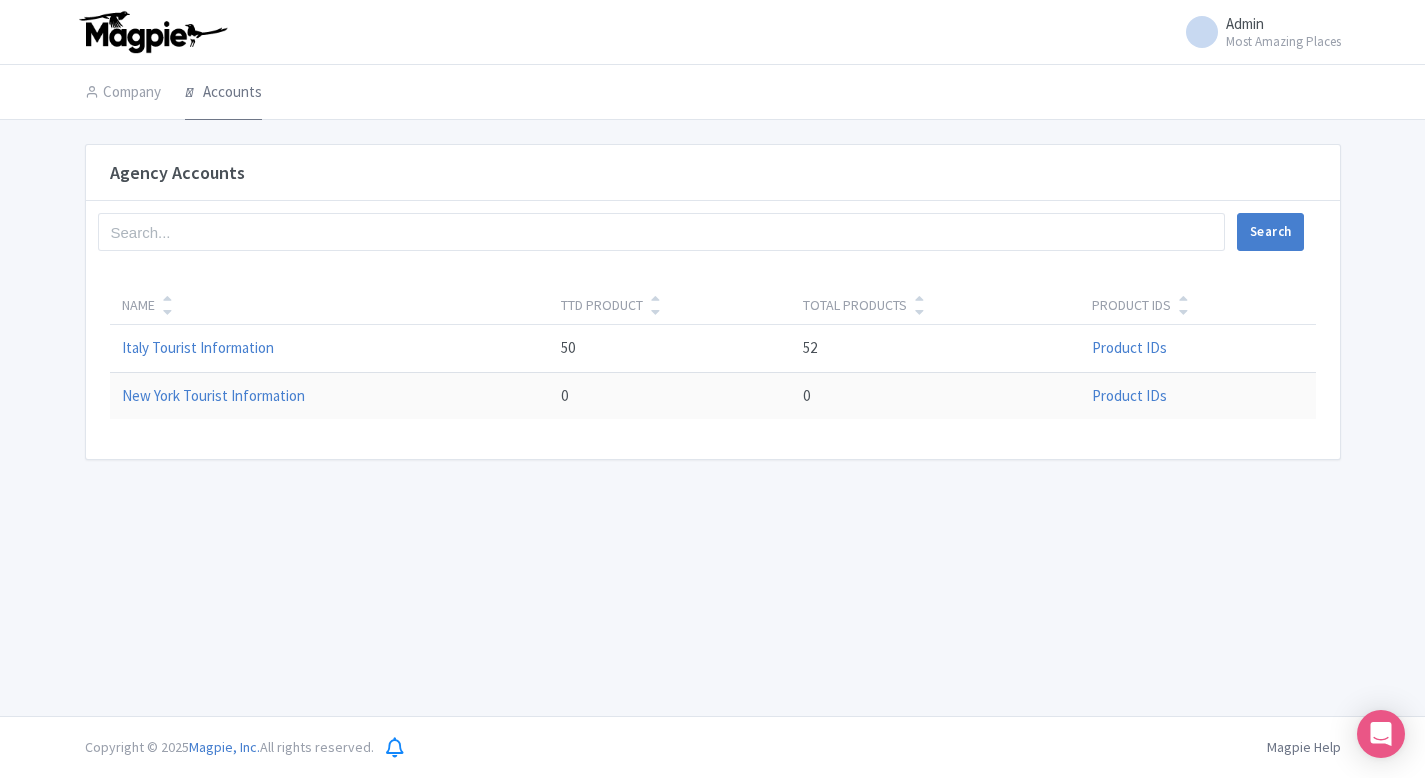 scroll, scrollTop: 0, scrollLeft: 0, axis: both 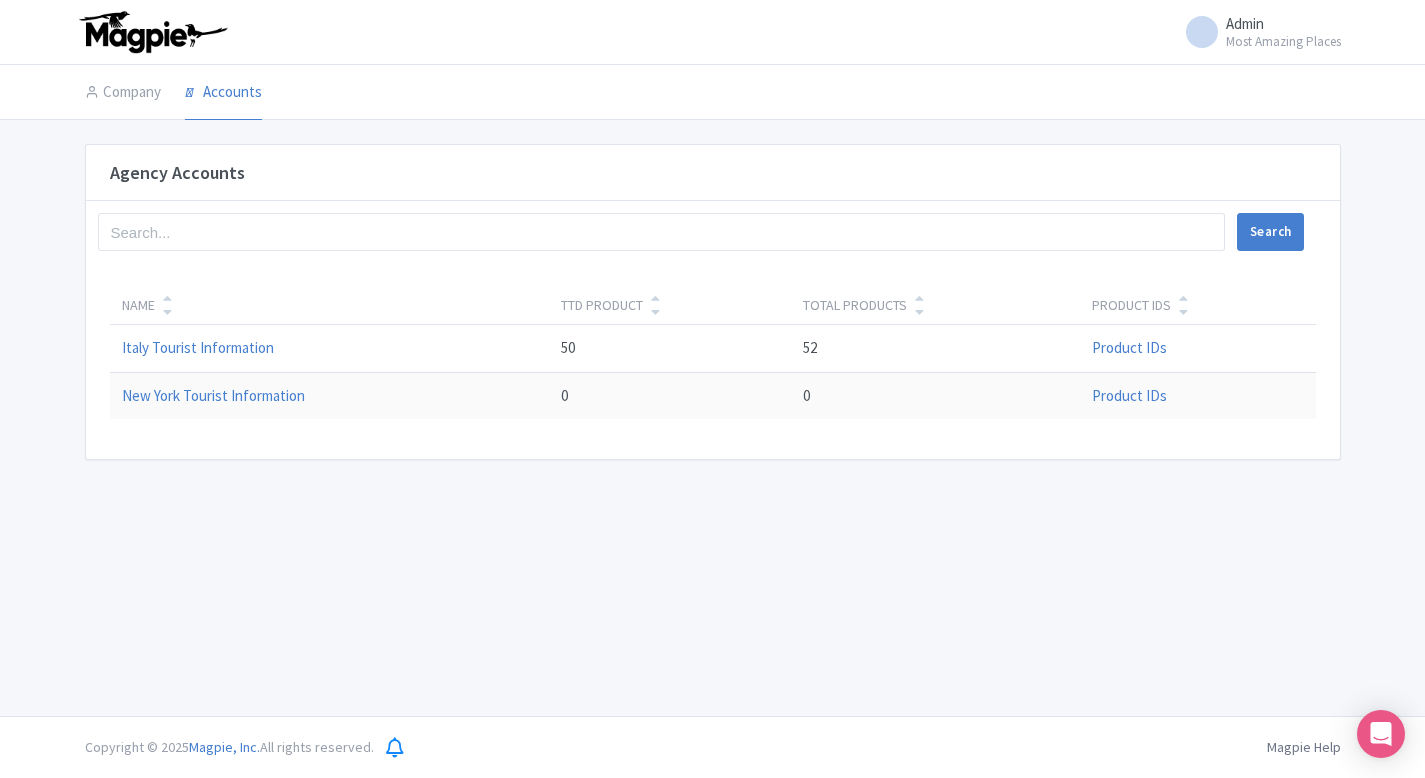 click on "Admin" at bounding box center (1245, 23) 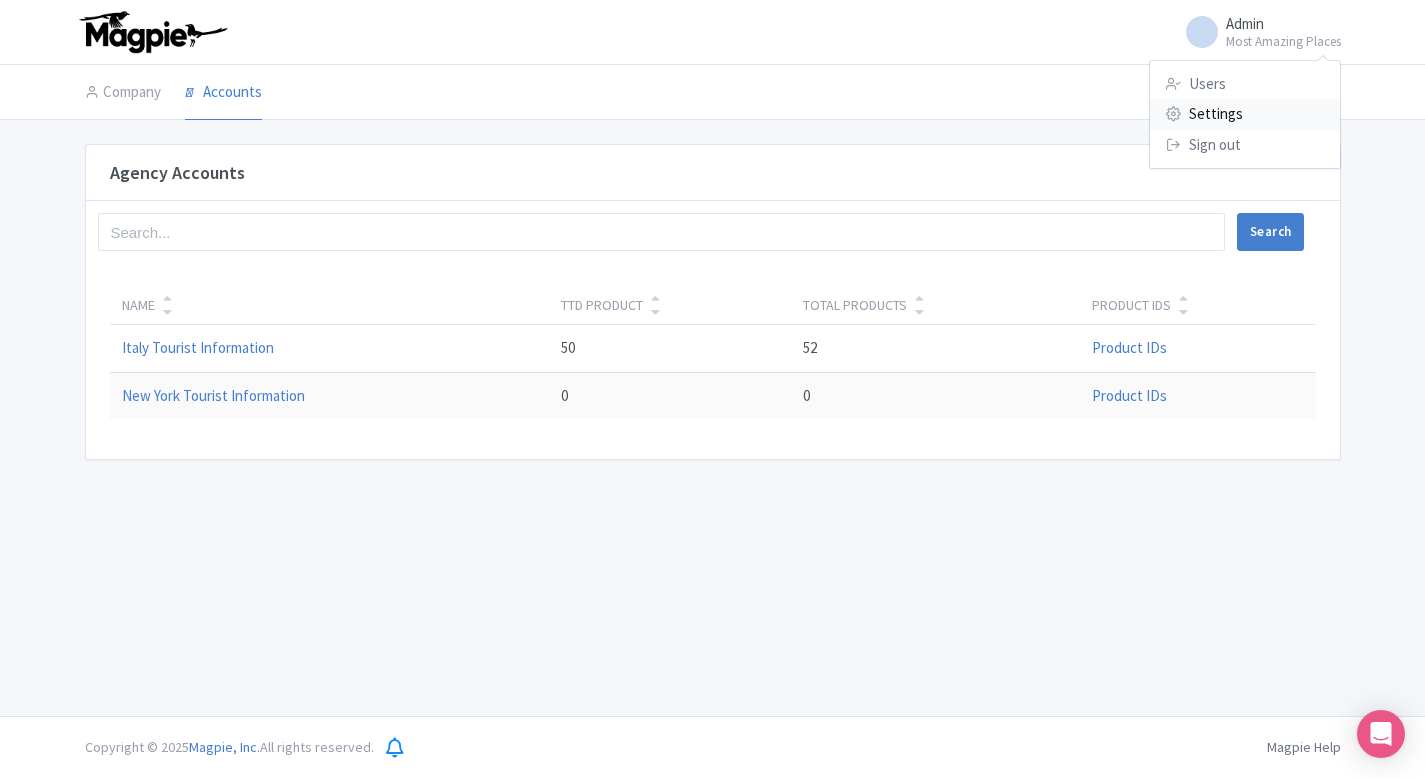 click on "Settings" at bounding box center [1245, 114] 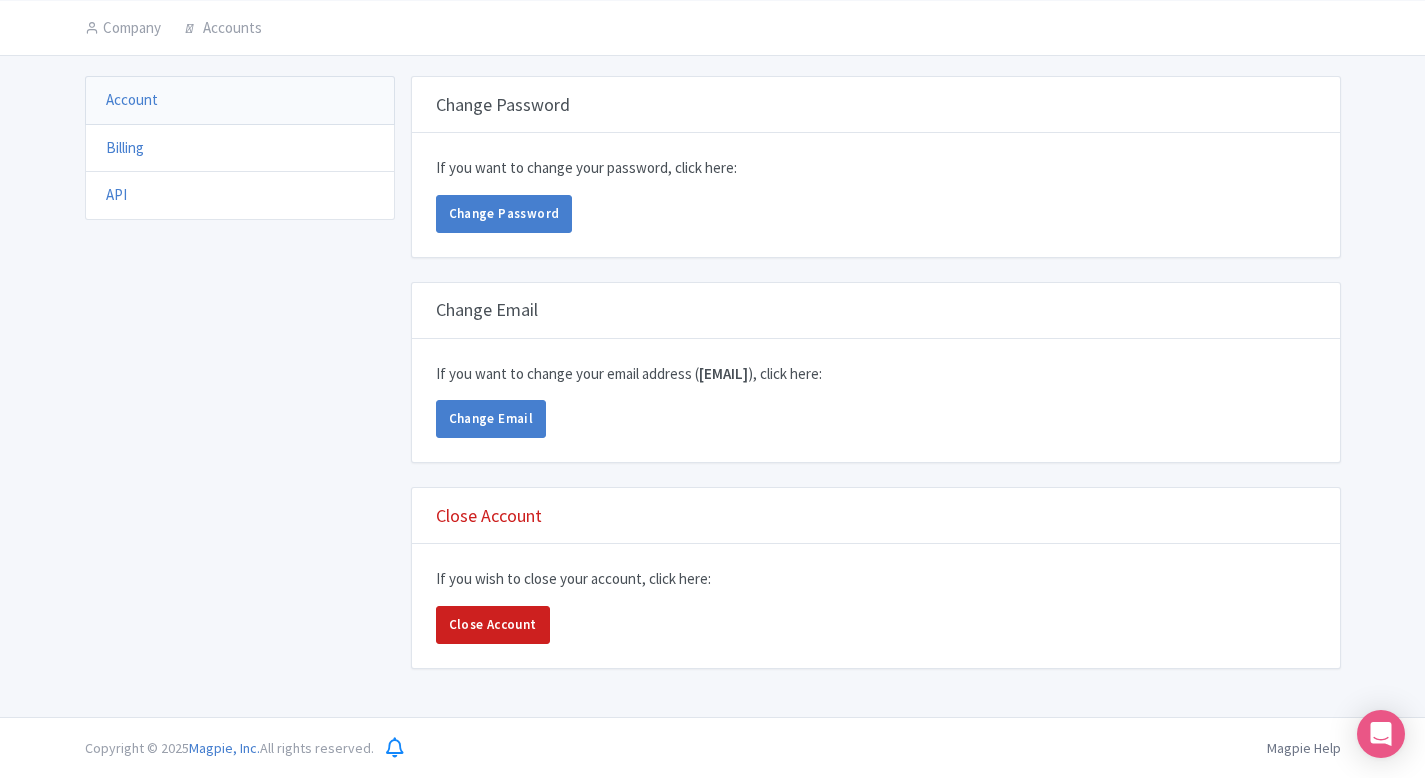 scroll, scrollTop: 0, scrollLeft: 0, axis: both 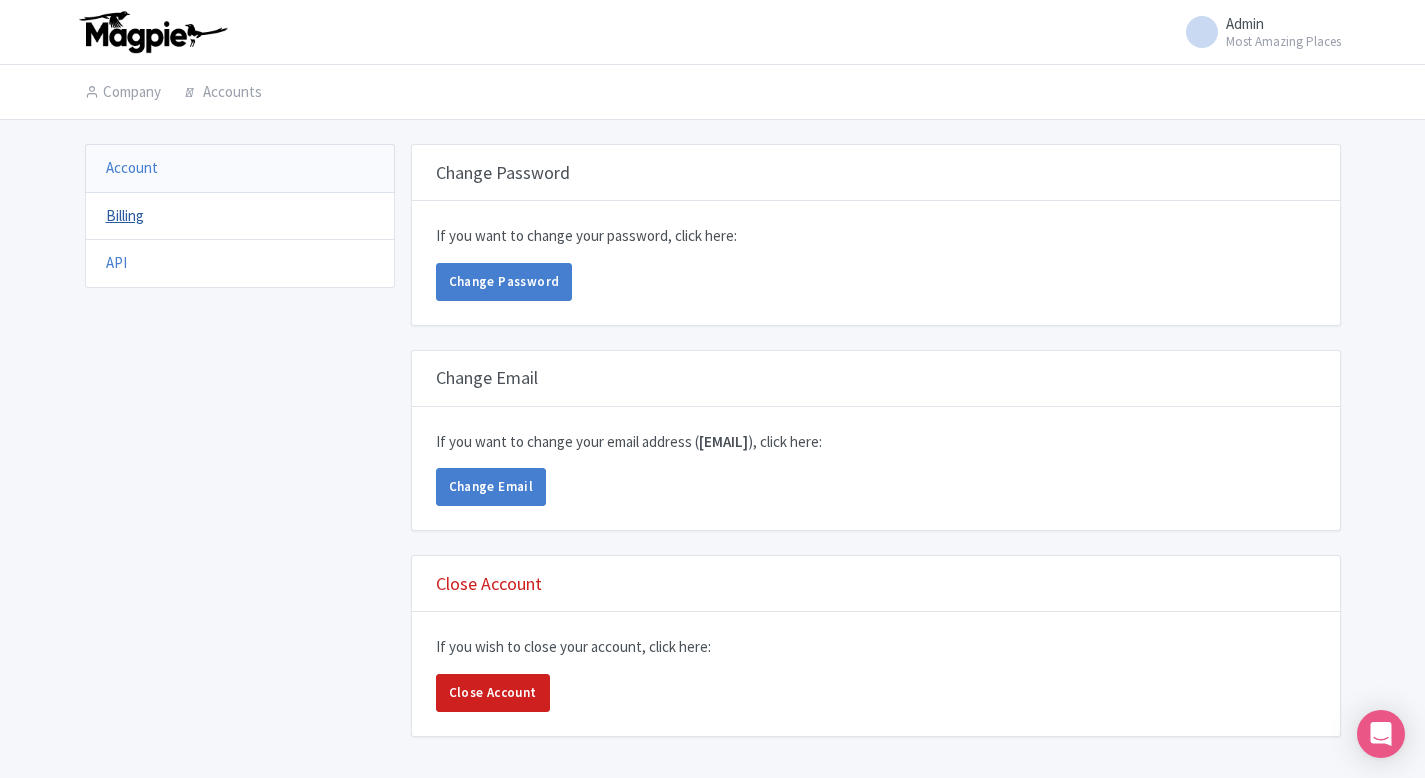 click on "Billing" at bounding box center (125, 215) 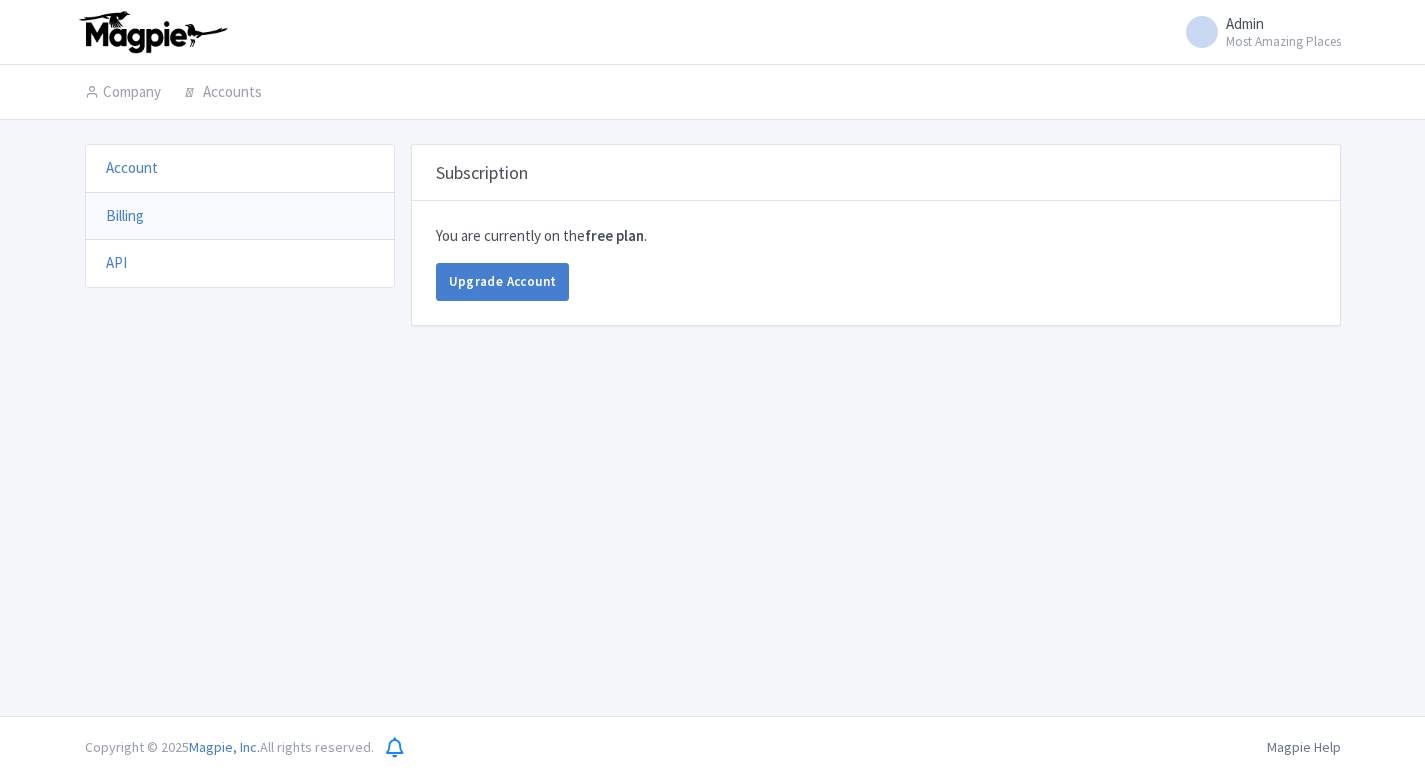 scroll, scrollTop: 0, scrollLeft: 0, axis: both 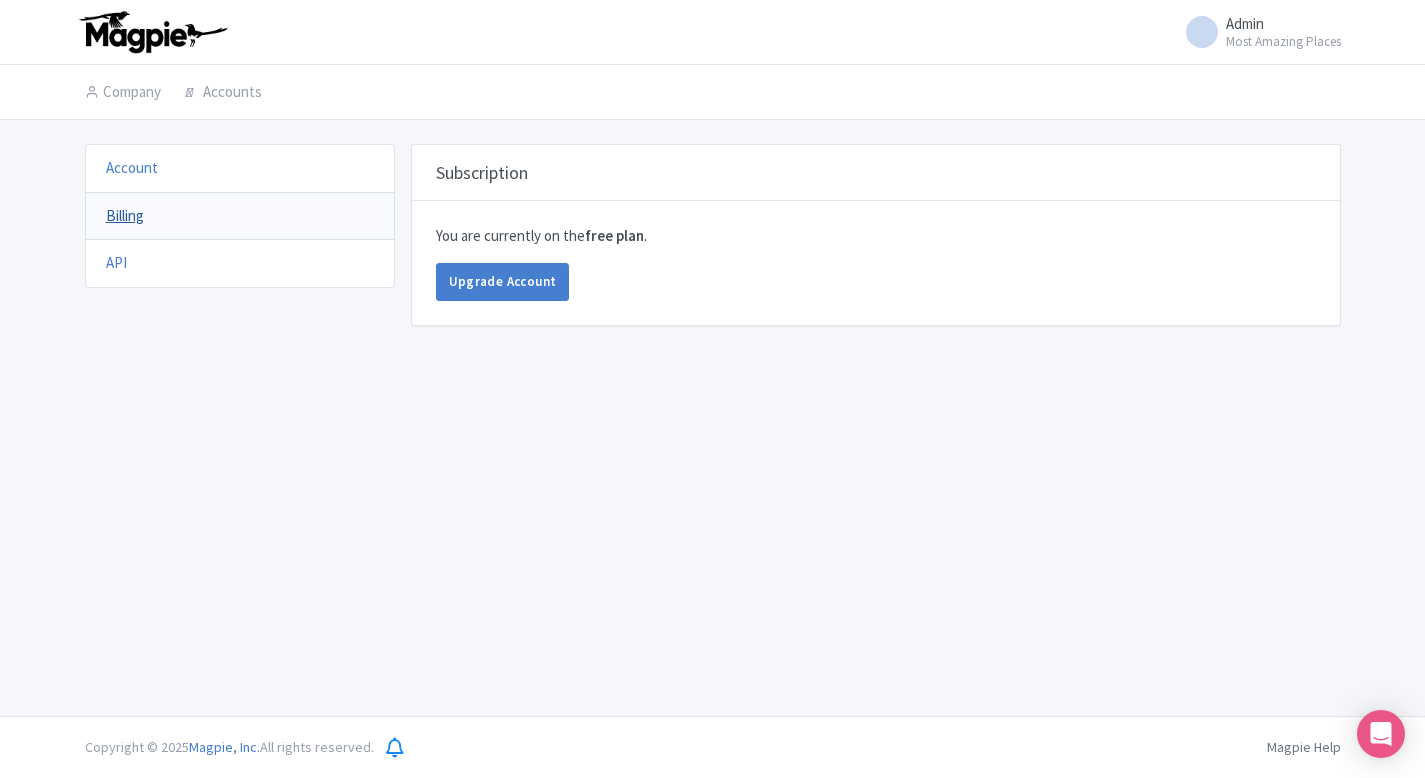 click on "Billing" at bounding box center (125, 215) 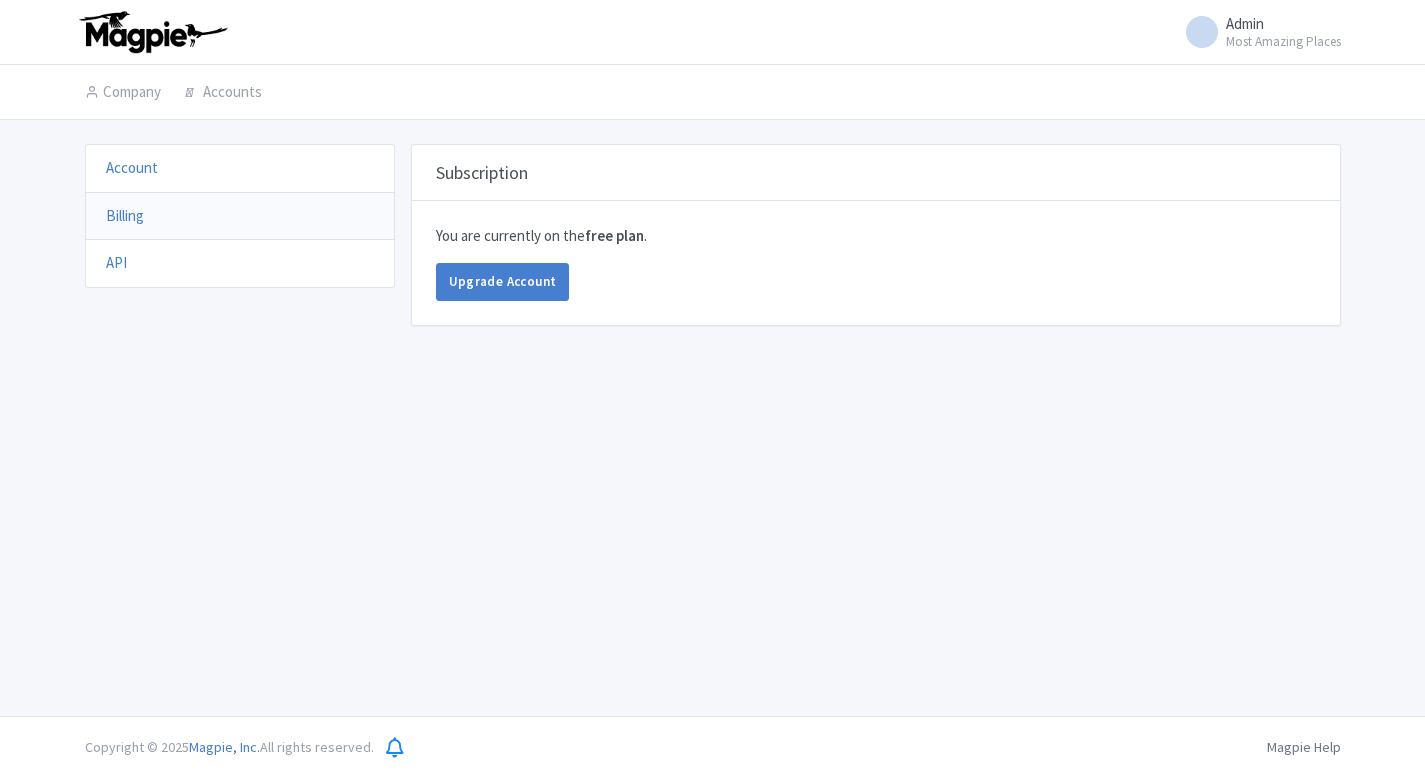 scroll, scrollTop: 0, scrollLeft: 0, axis: both 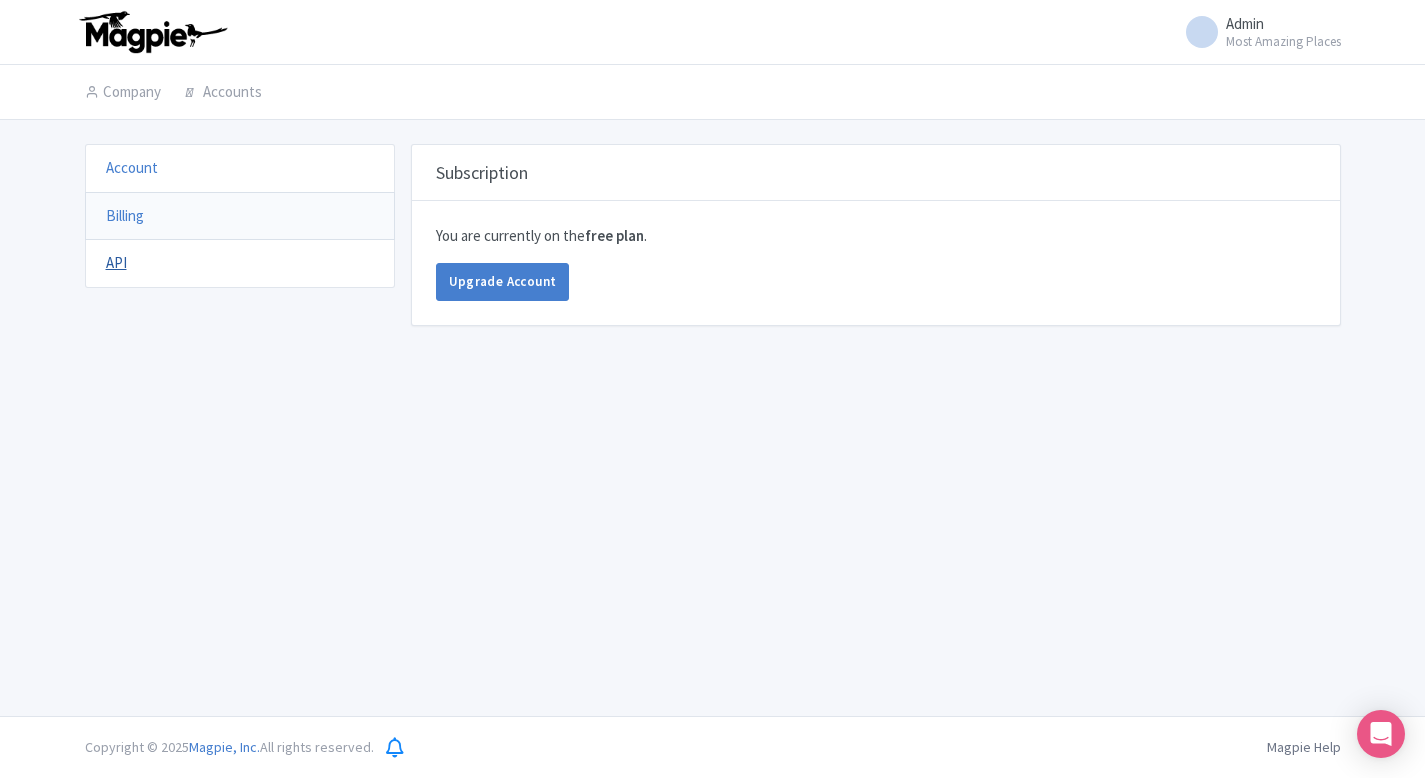 click on "API" at bounding box center (116, 262) 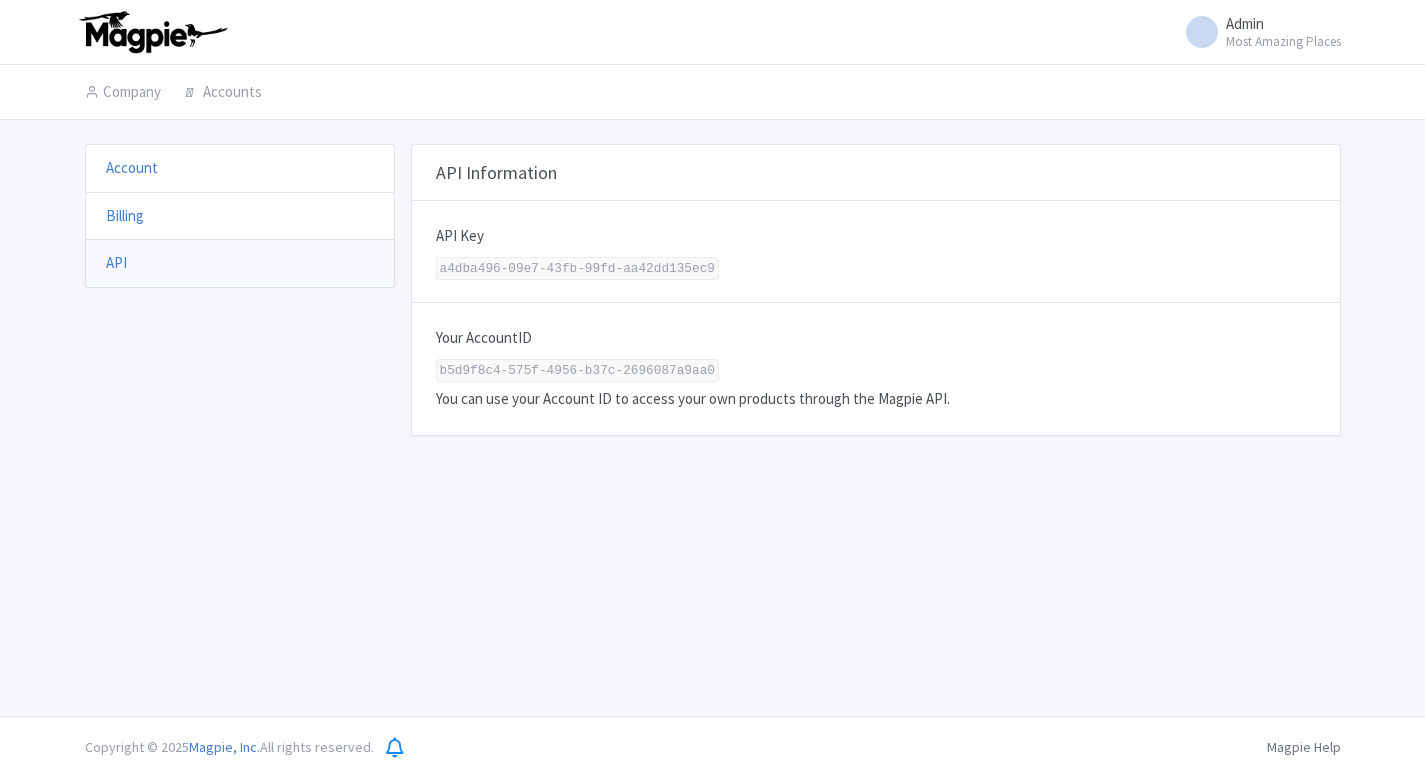 scroll, scrollTop: 0, scrollLeft: 0, axis: both 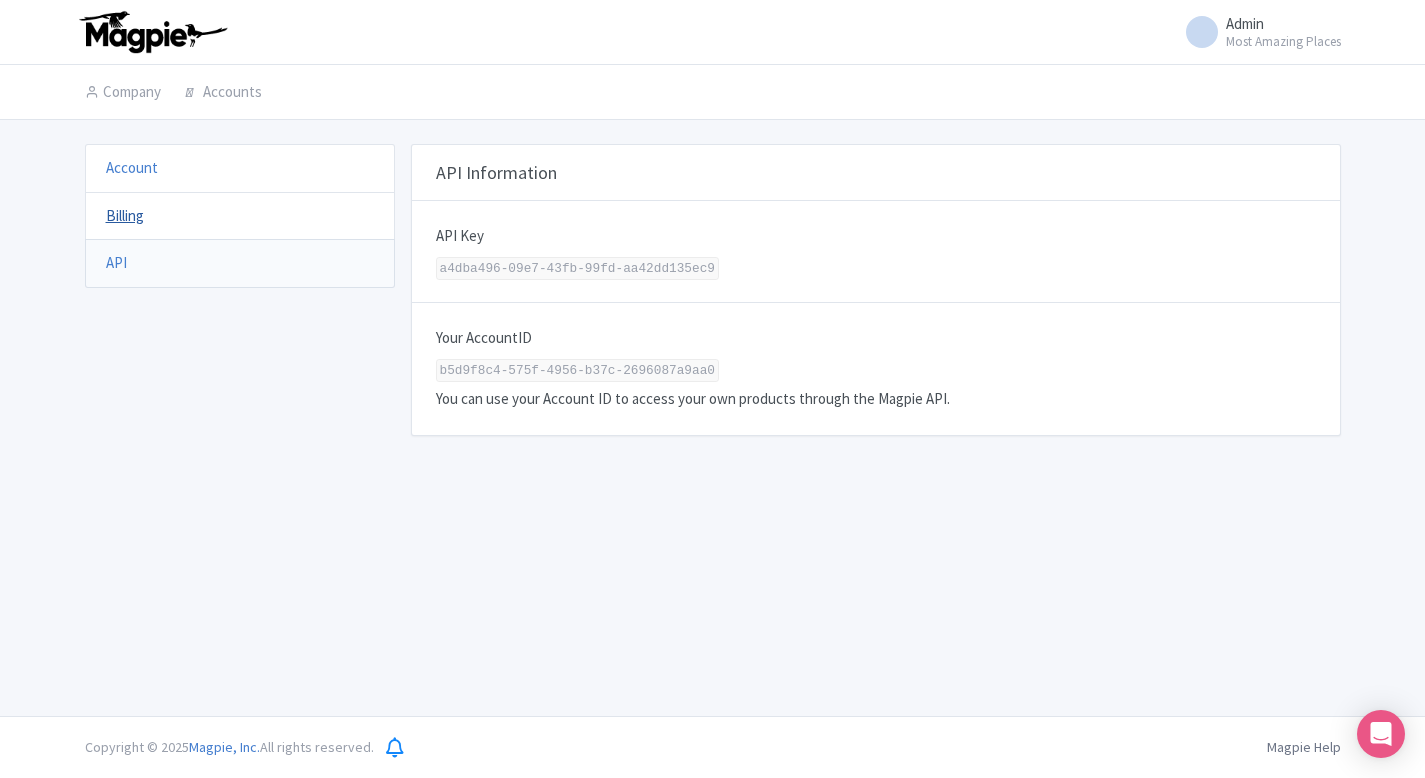 click on "Billing" at bounding box center (125, 215) 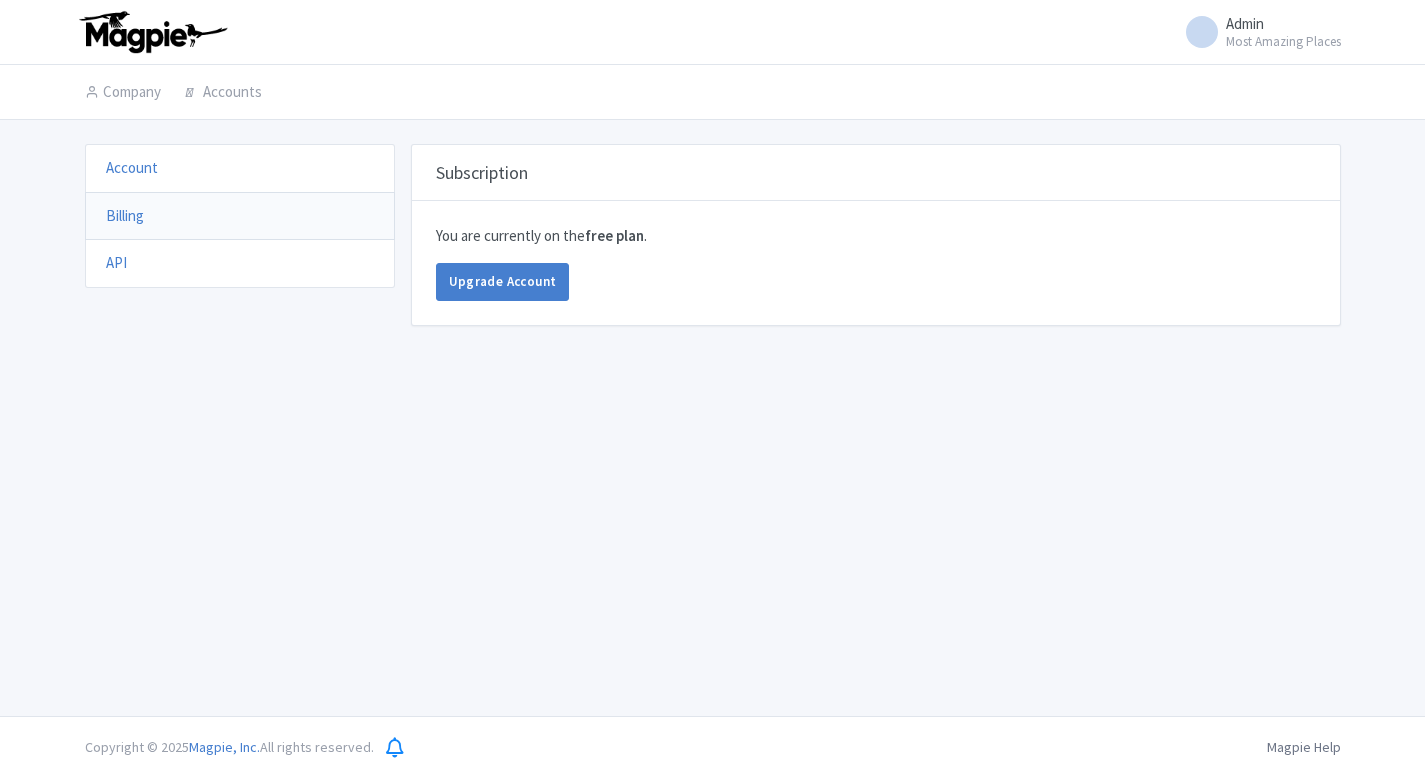 scroll, scrollTop: 0, scrollLeft: 0, axis: both 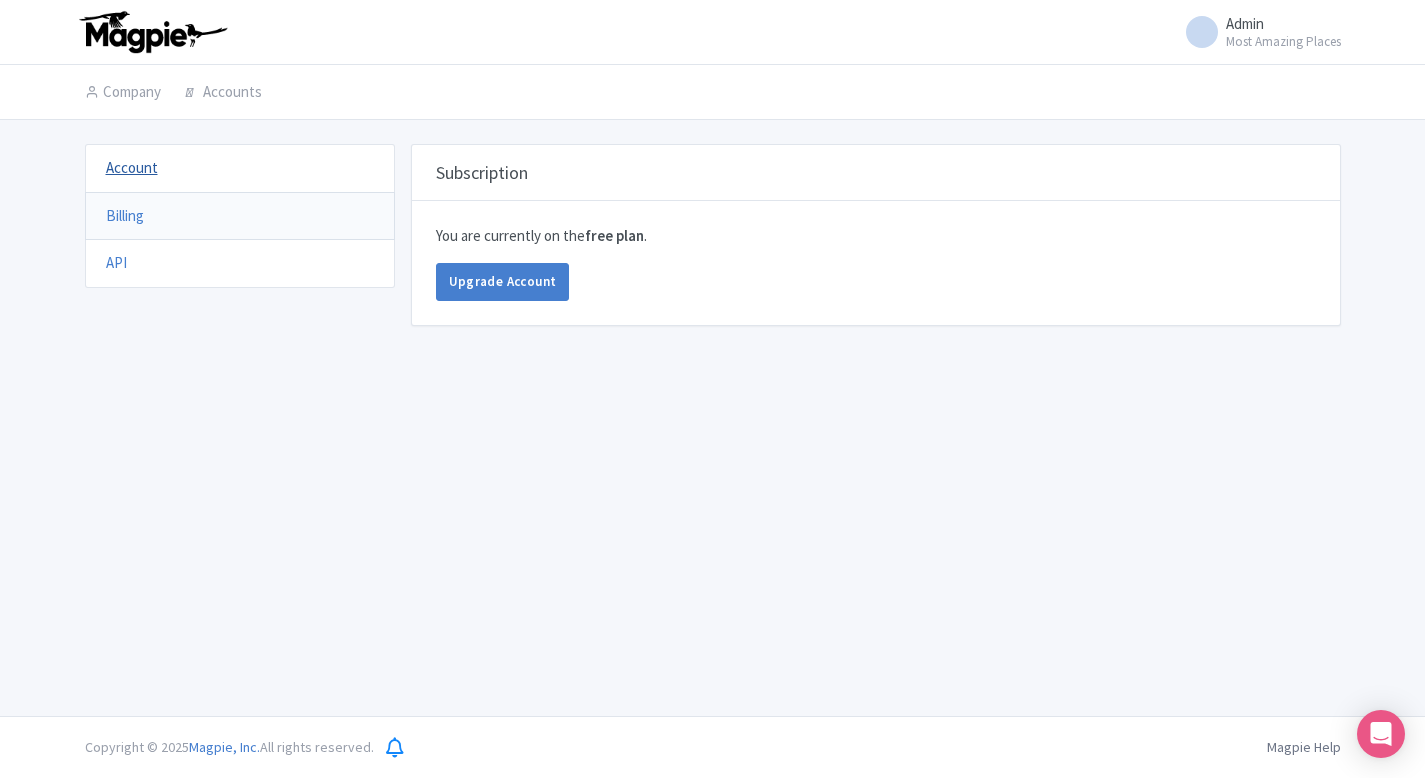 click on "Account" at bounding box center [132, 167] 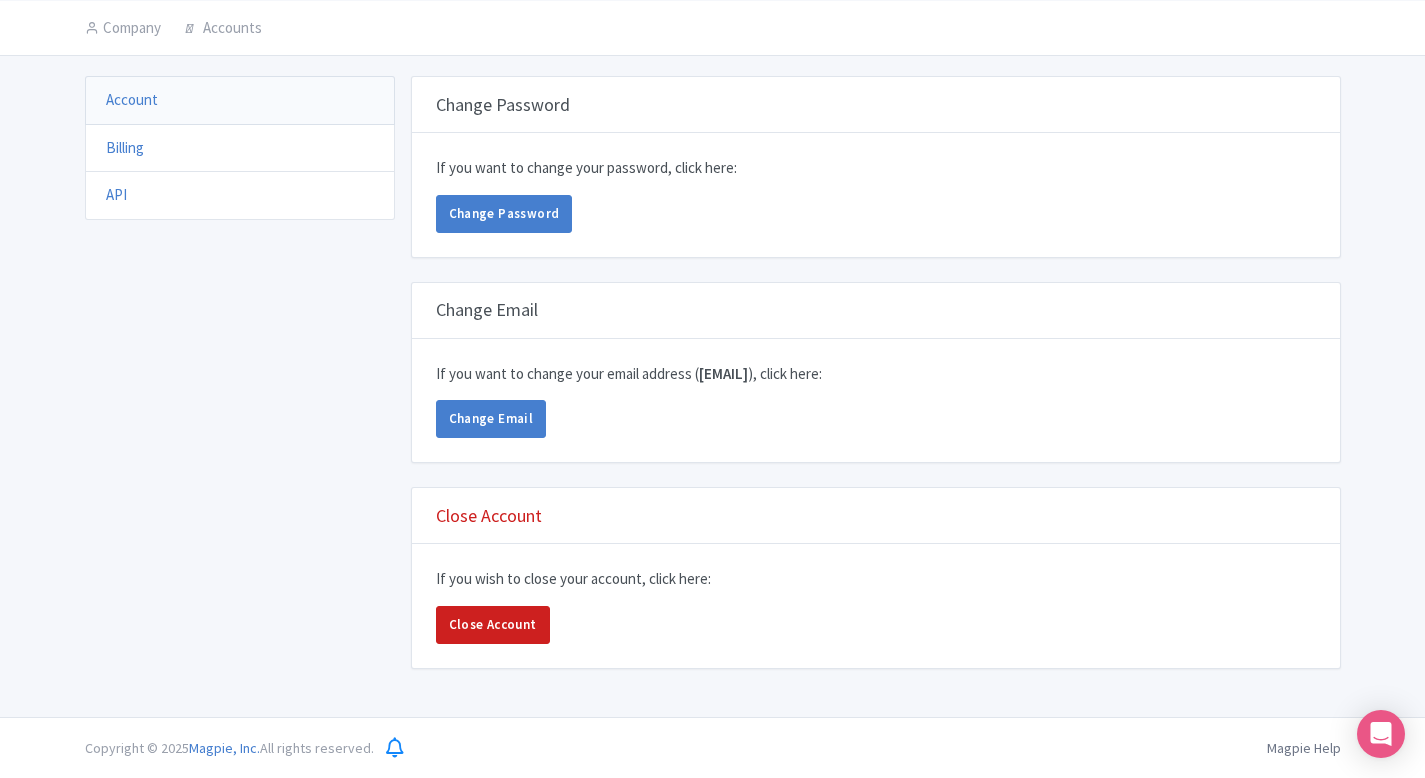 scroll, scrollTop: 0, scrollLeft: 0, axis: both 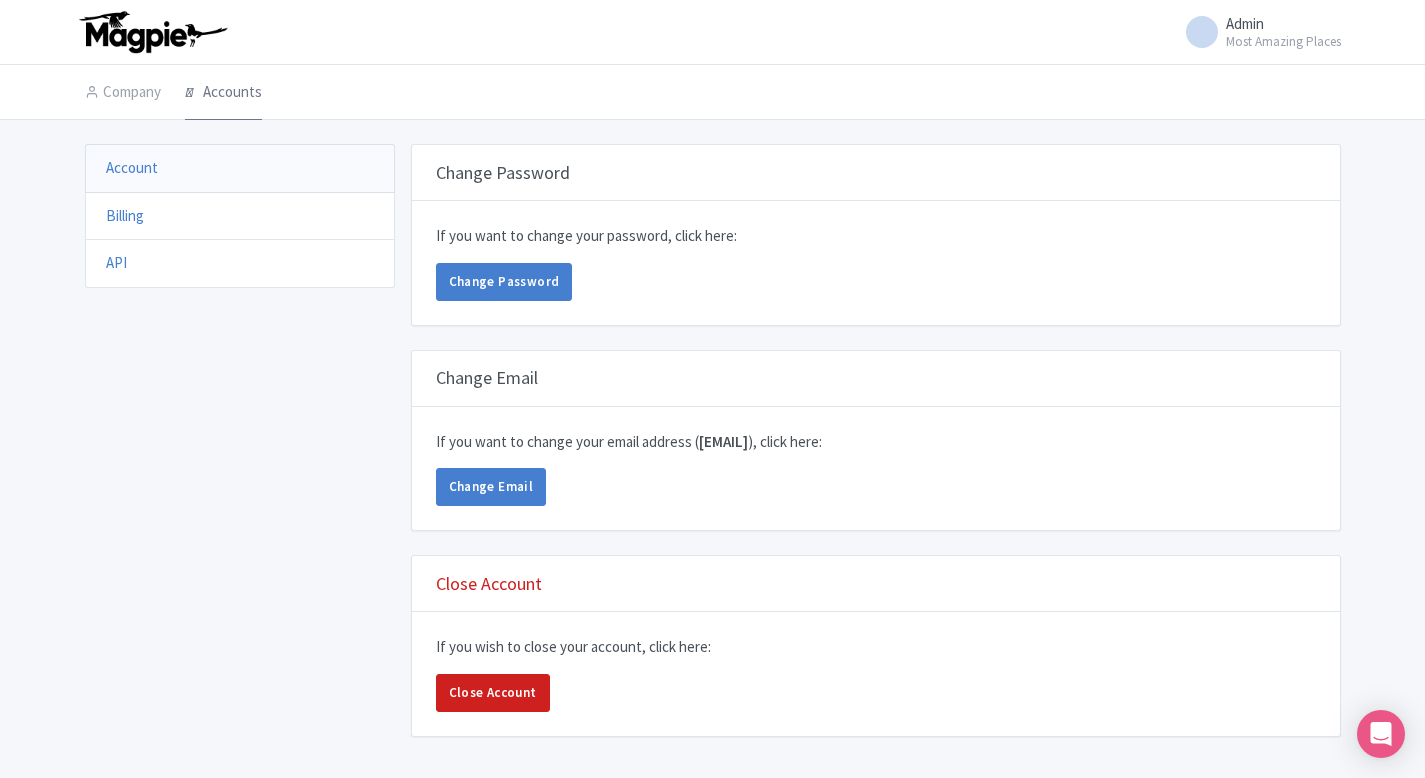 click on "Accounts" at bounding box center (223, 93) 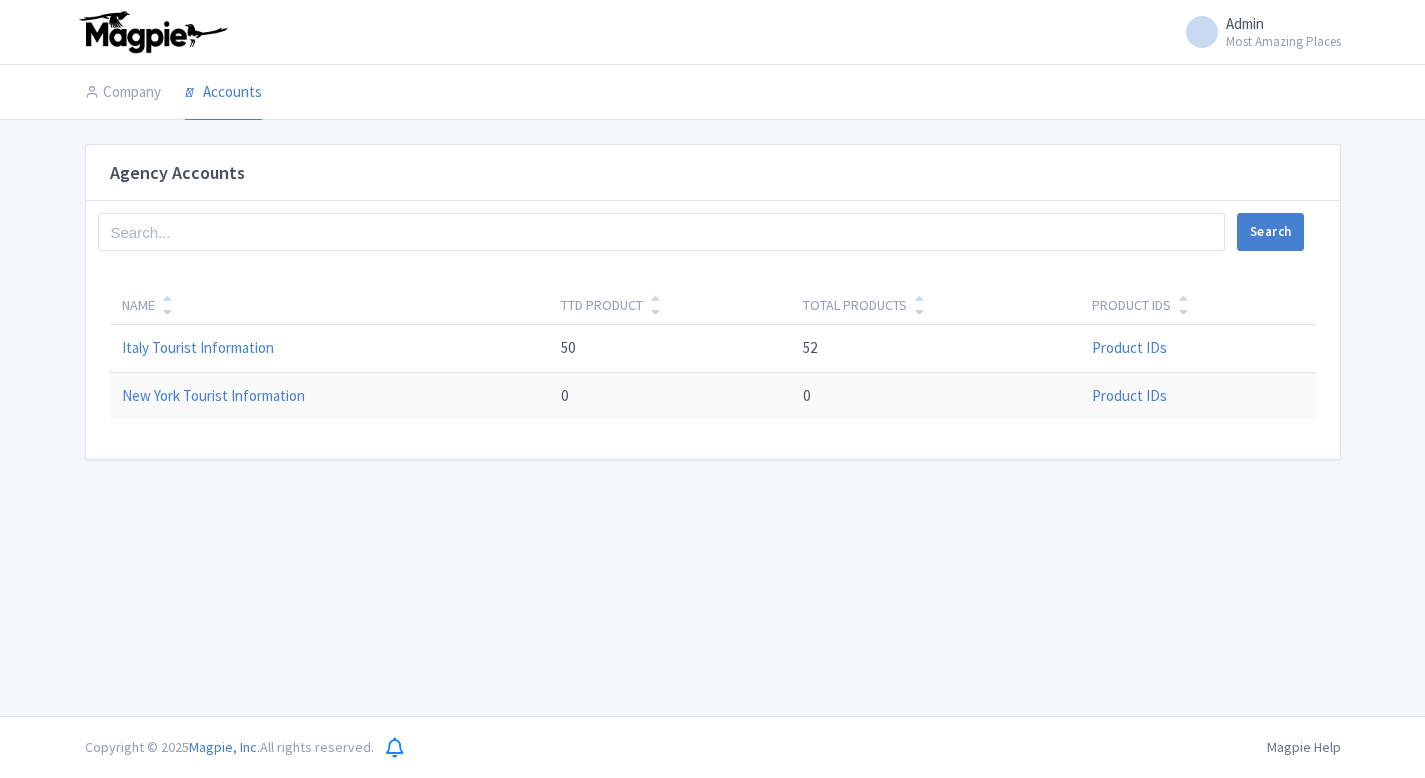 scroll, scrollTop: 0, scrollLeft: 0, axis: both 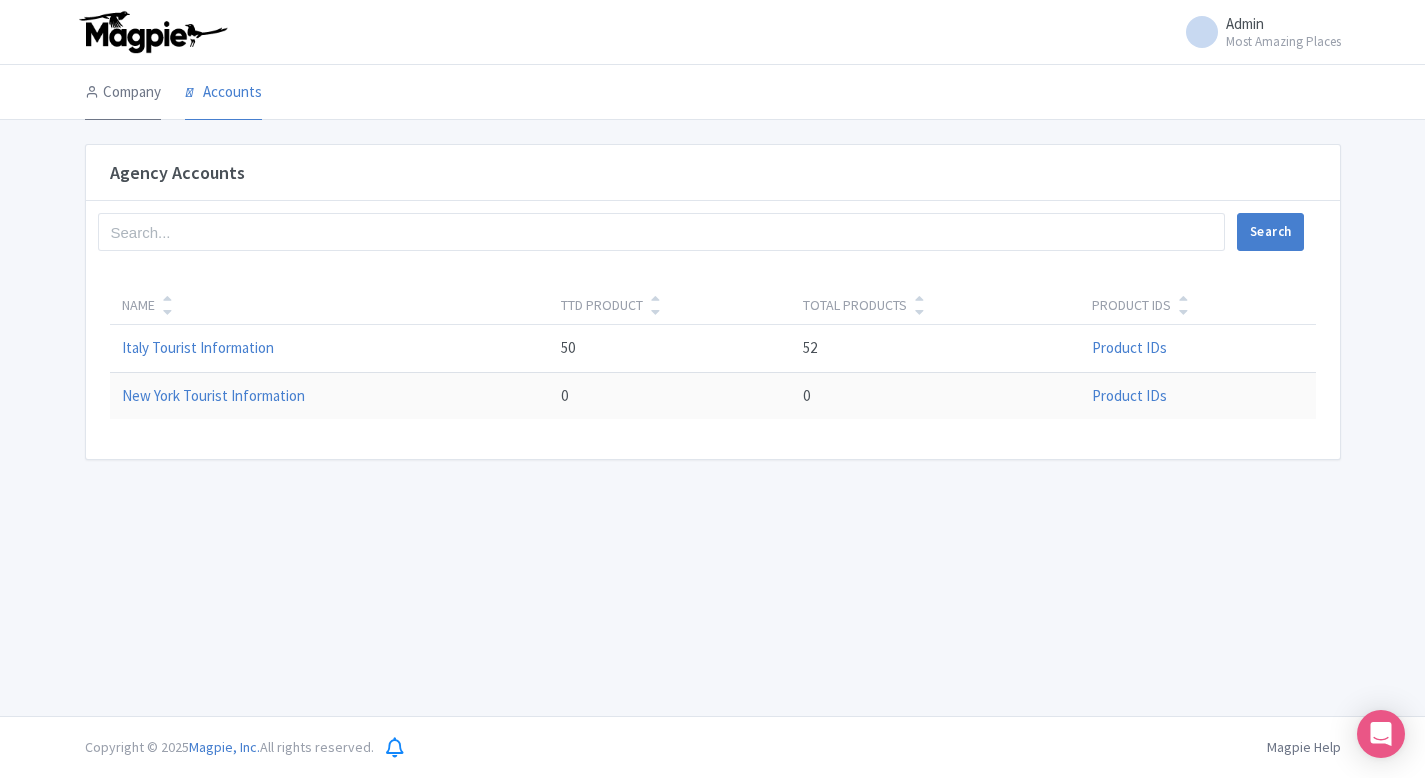 click on "Company" at bounding box center [123, 93] 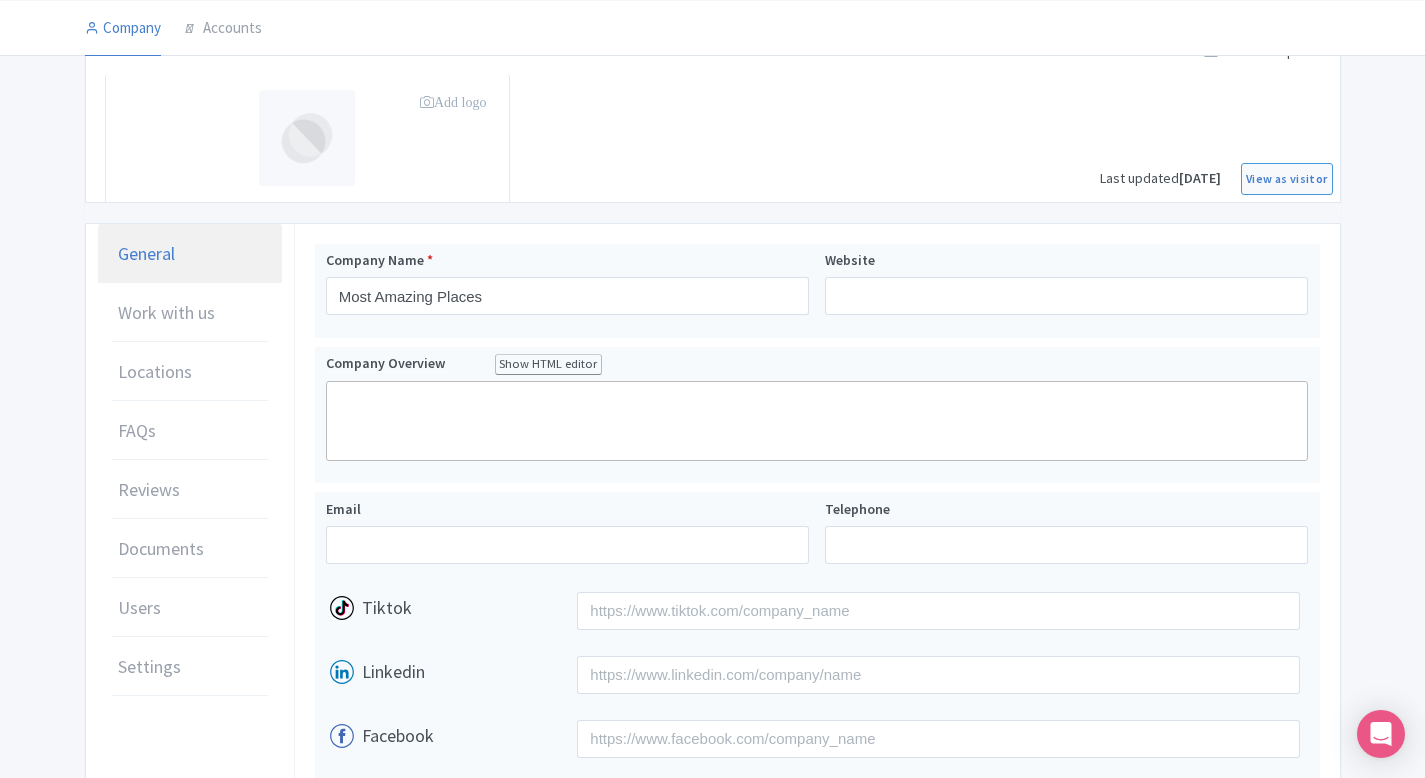 scroll, scrollTop: 137, scrollLeft: 0, axis: vertical 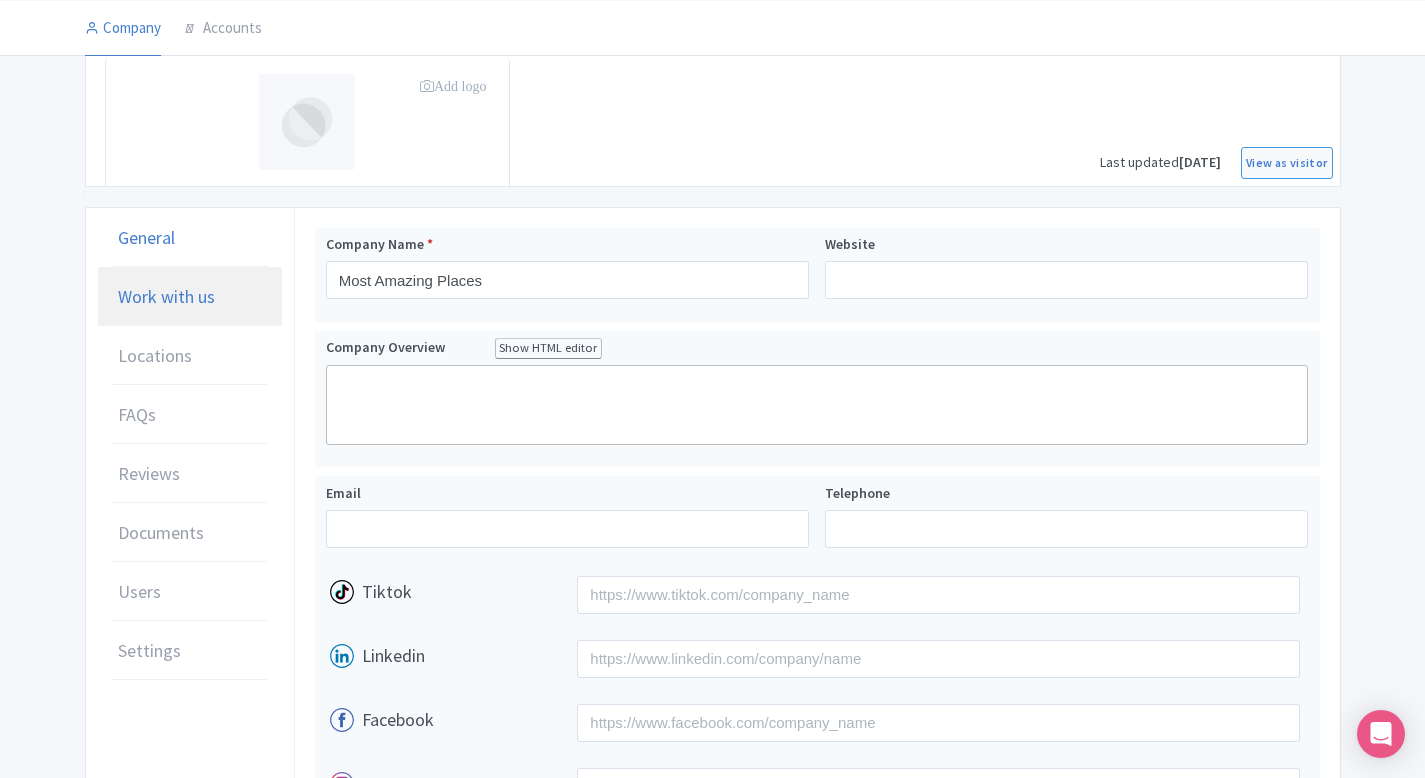 click on "Work with us" at bounding box center [166, 296] 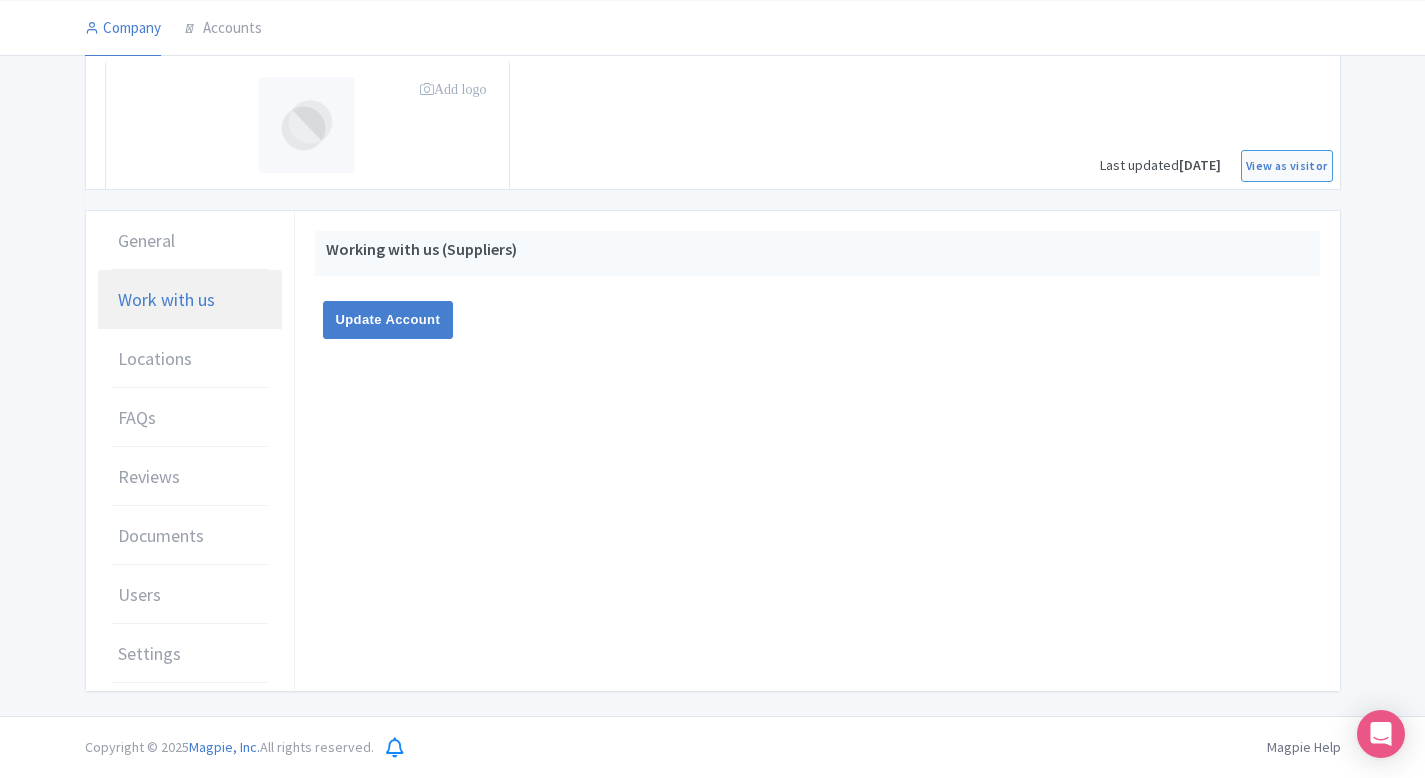 scroll, scrollTop: 134, scrollLeft: 0, axis: vertical 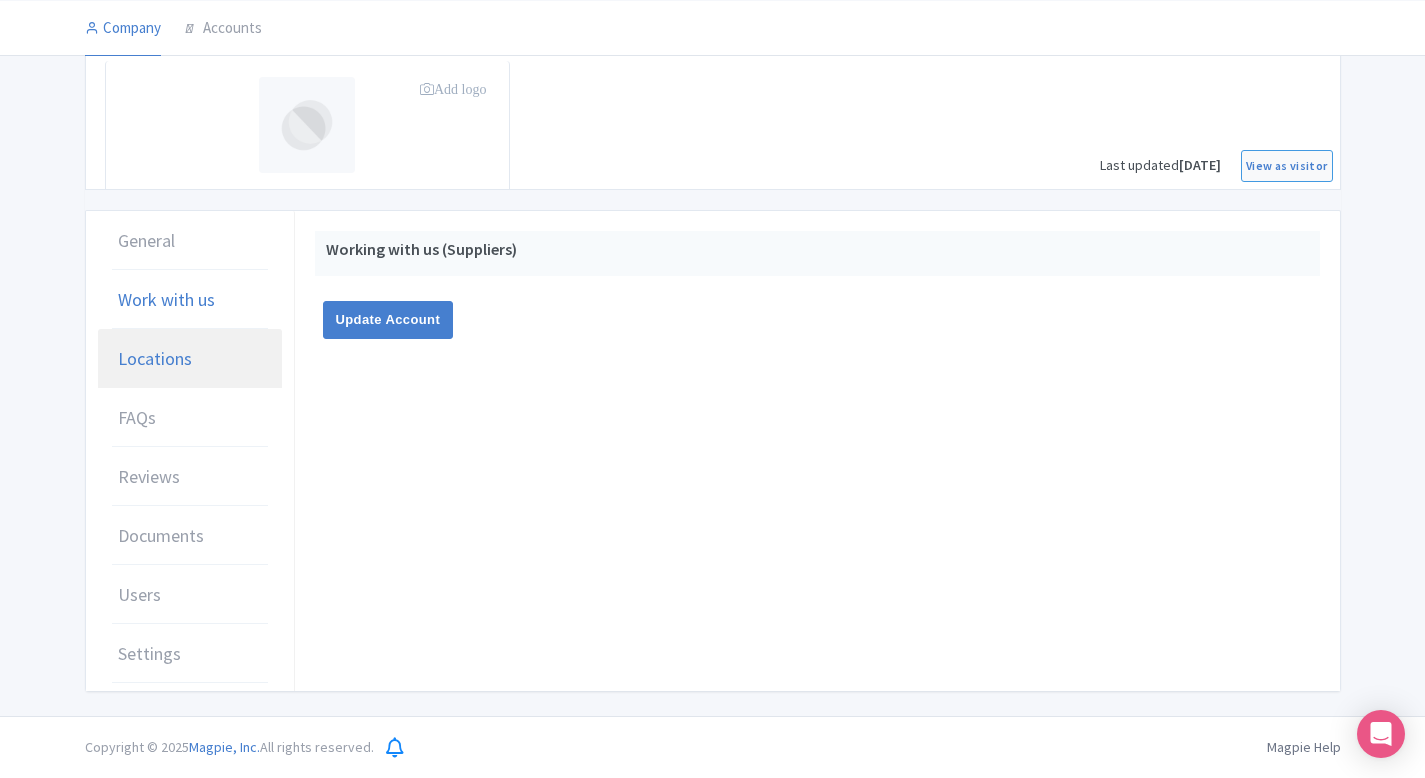click on "Locations" at bounding box center [155, 358] 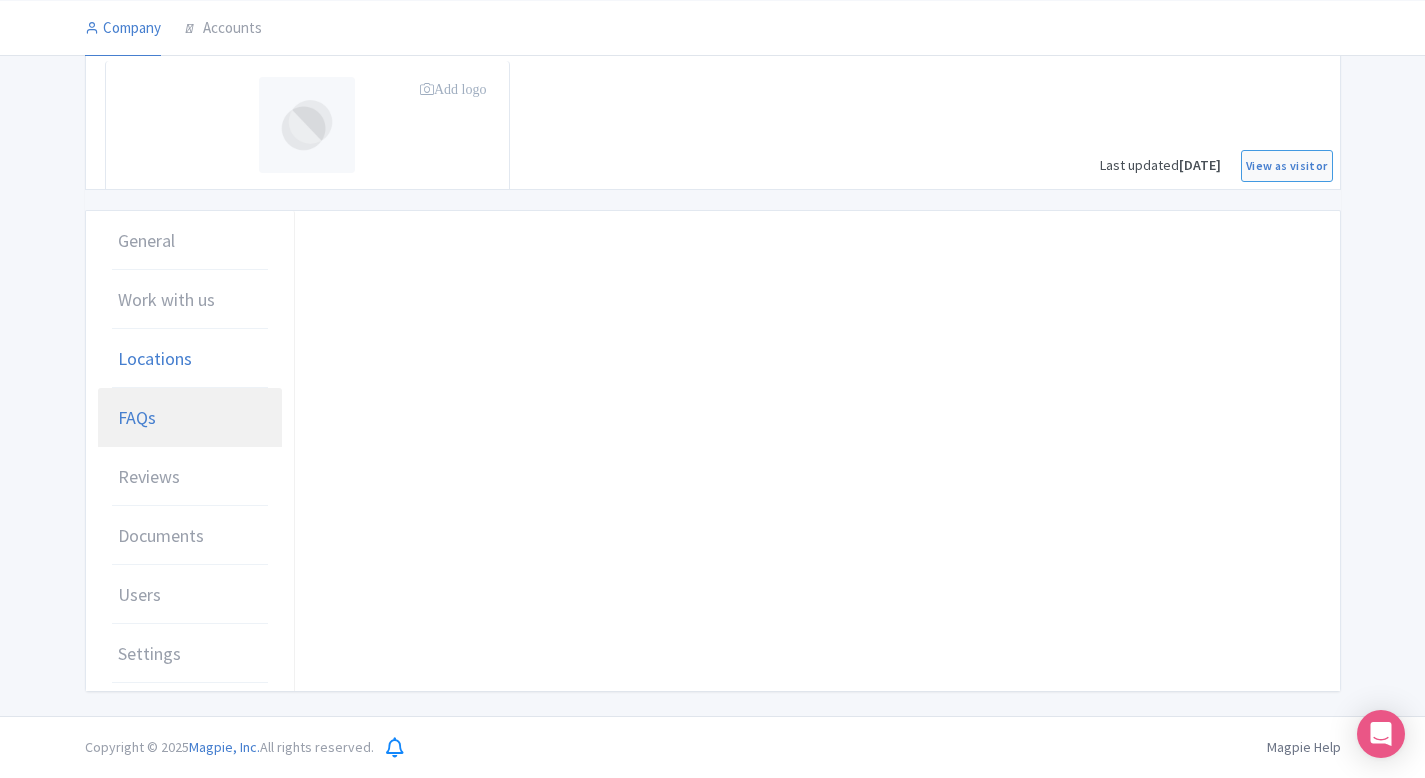 click on "FAQs" at bounding box center (190, 418) 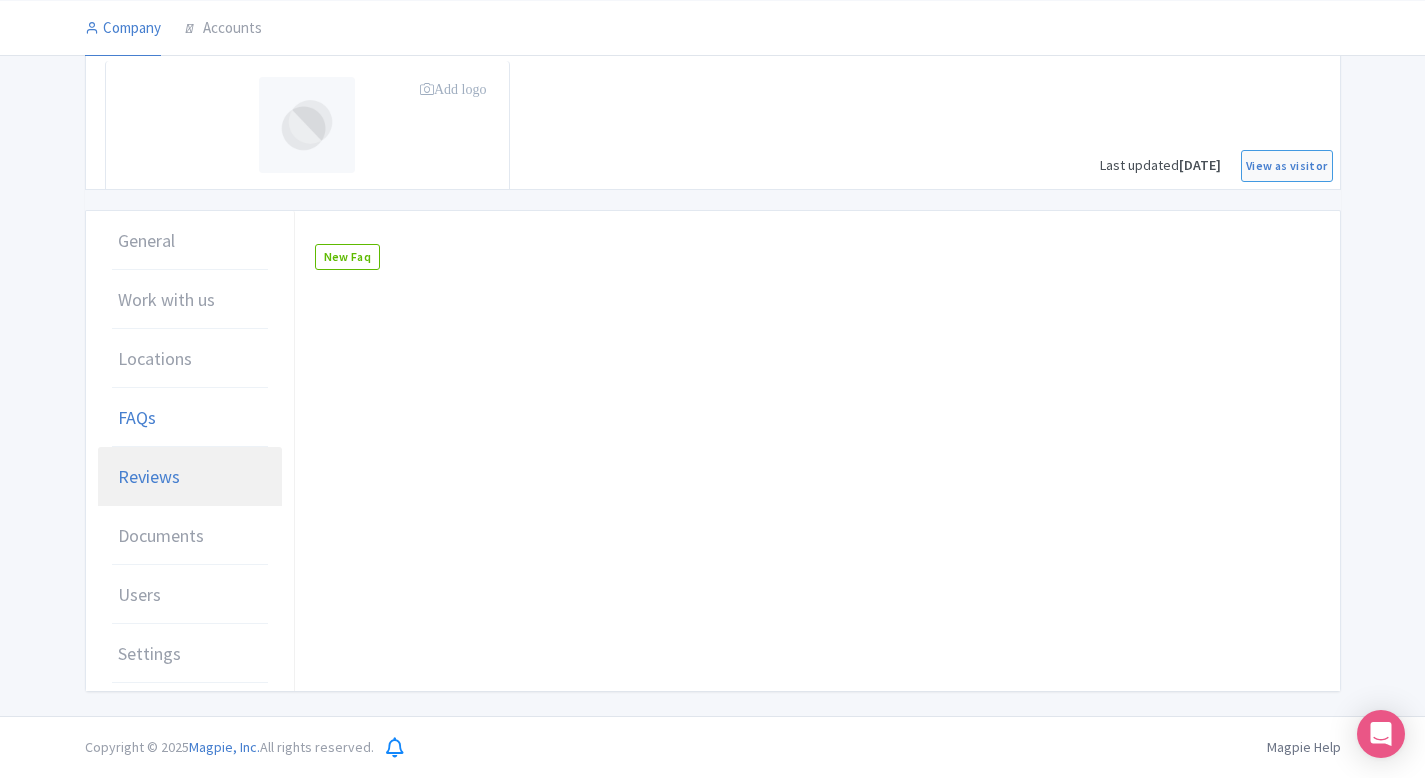 click on "Reviews" at bounding box center (190, 477) 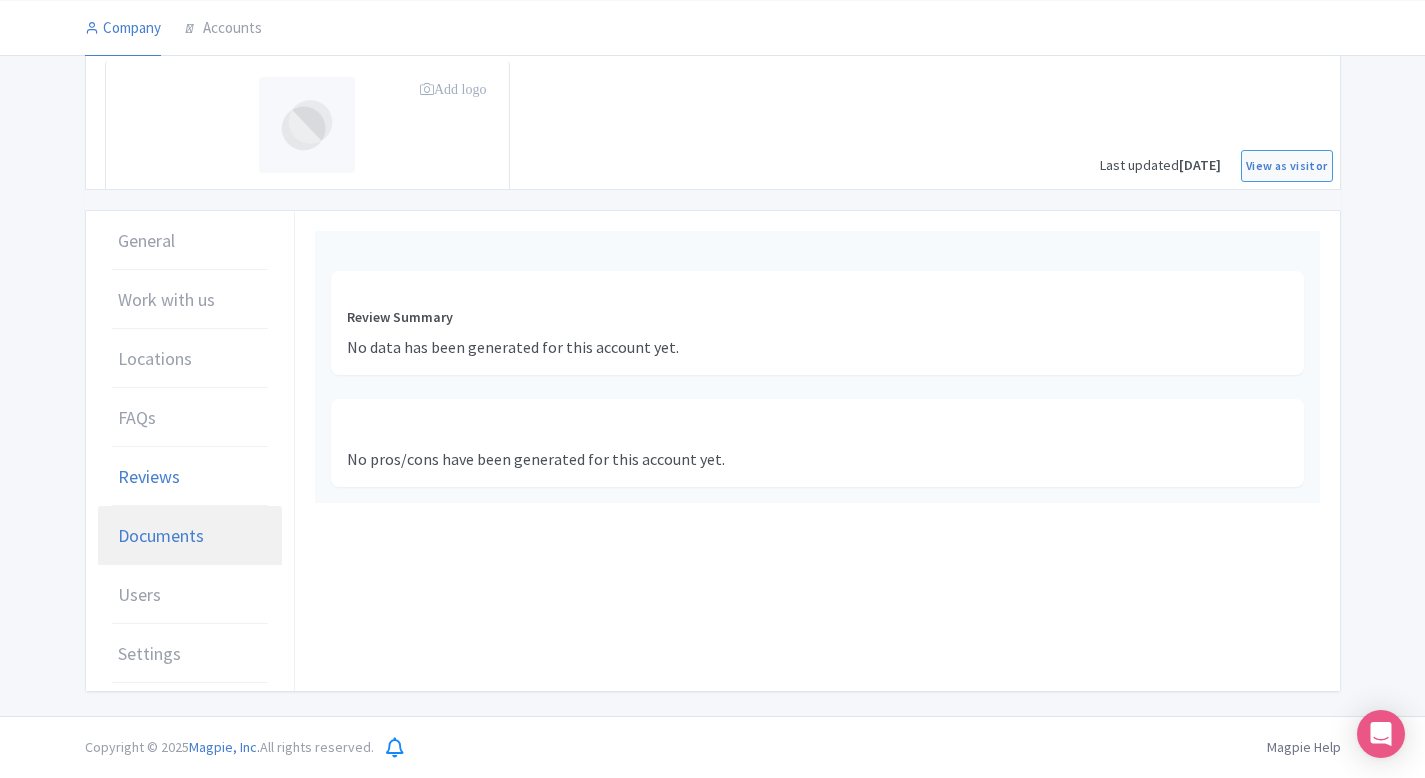 click on "Documents" at bounding box center (161, 535) 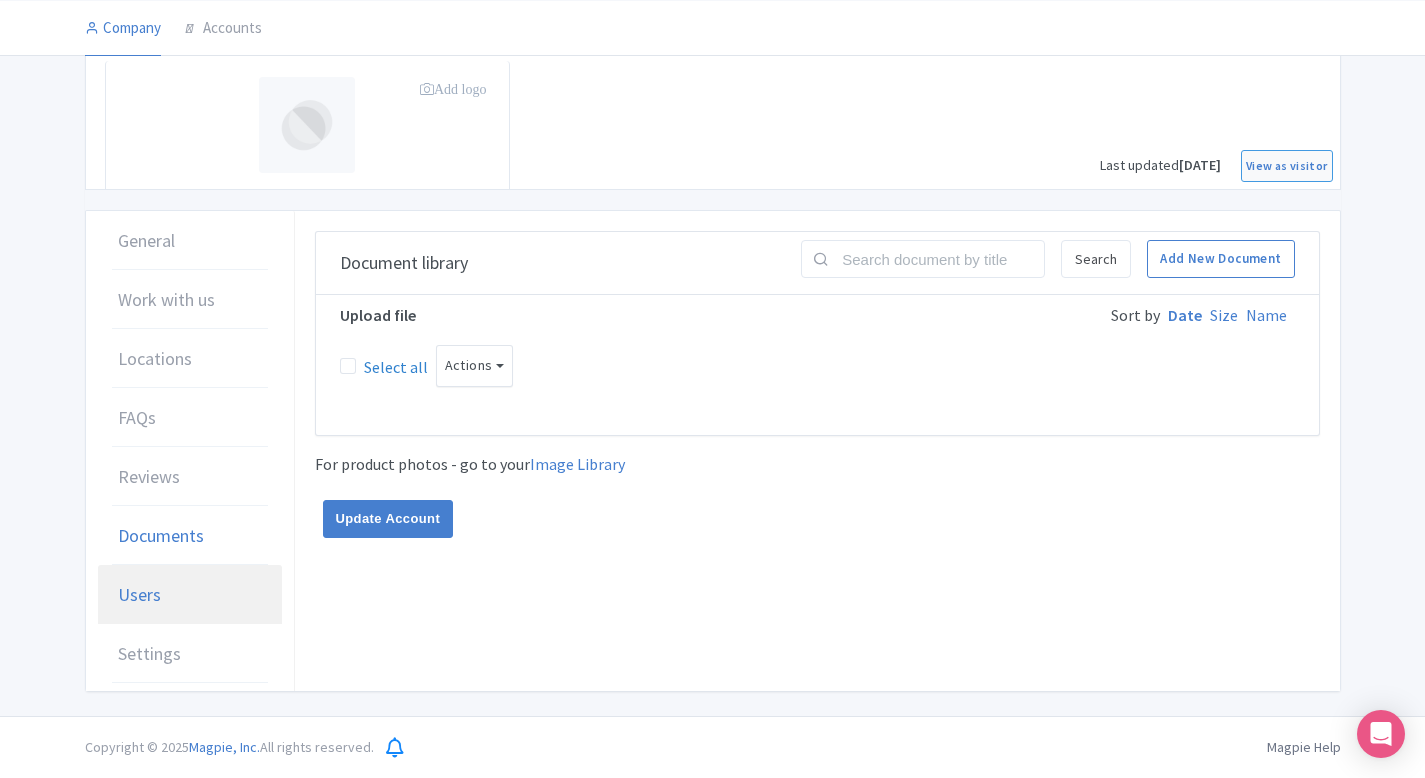 click on "Users" at bounding box center (139, 594) 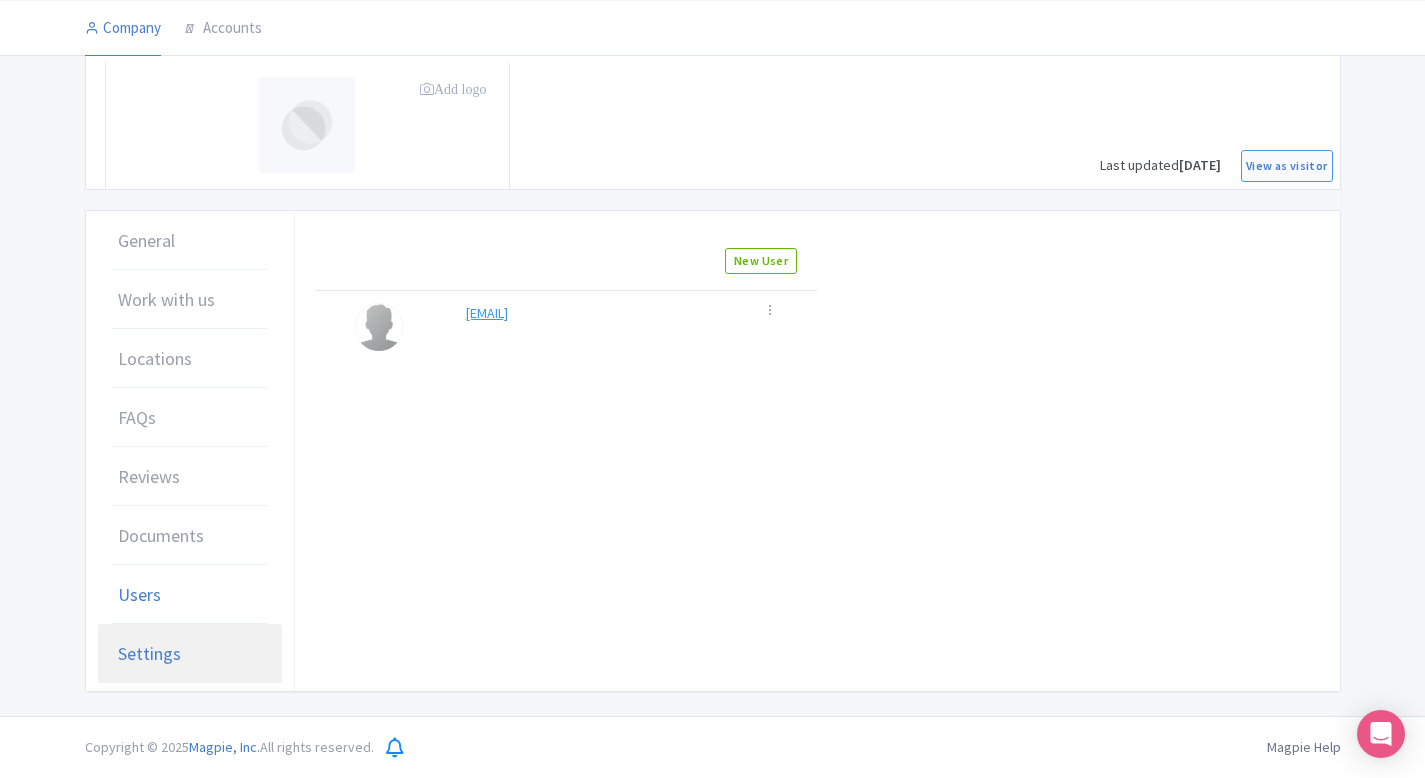 click on "Settings" at bounding box center (149, 653) 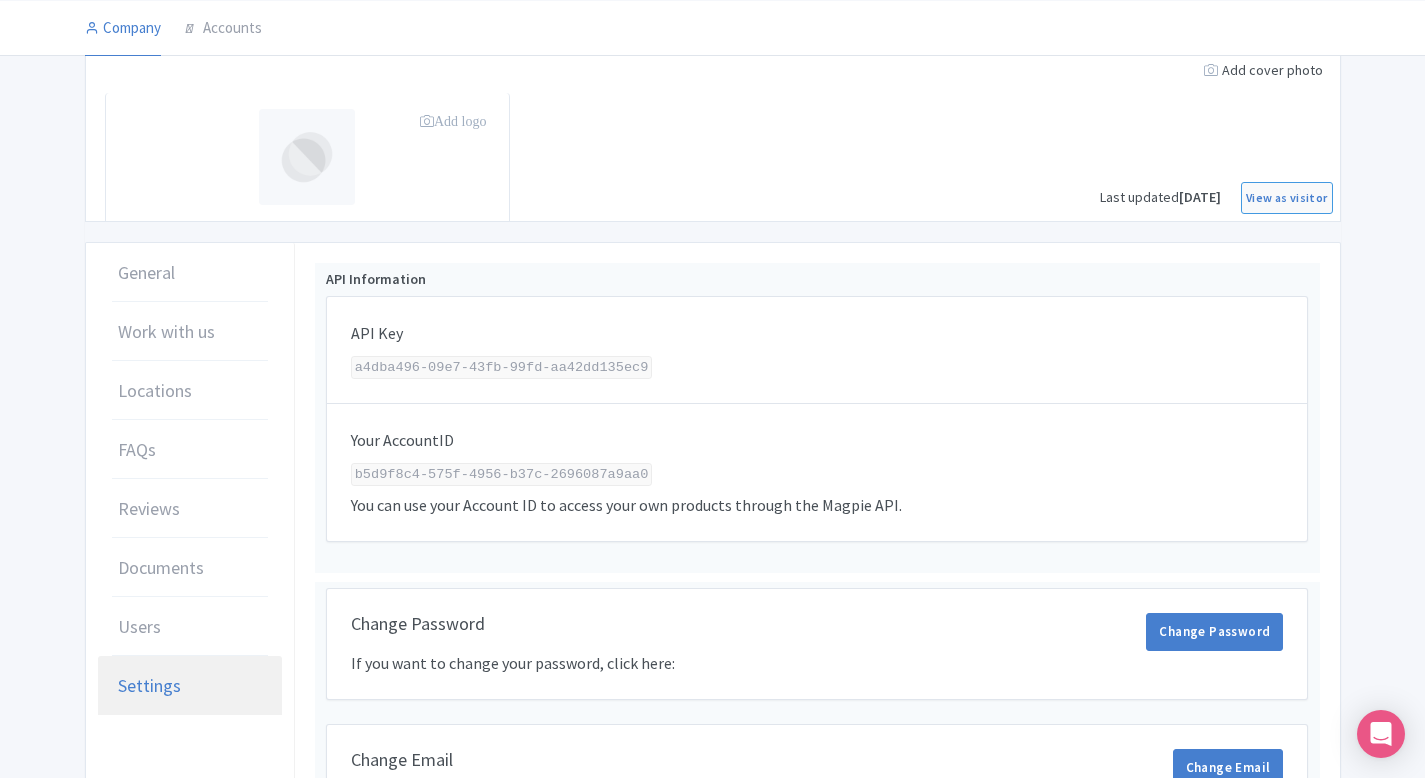 scroll, scrollTop: 0, scrollLeft: 0, axis: both 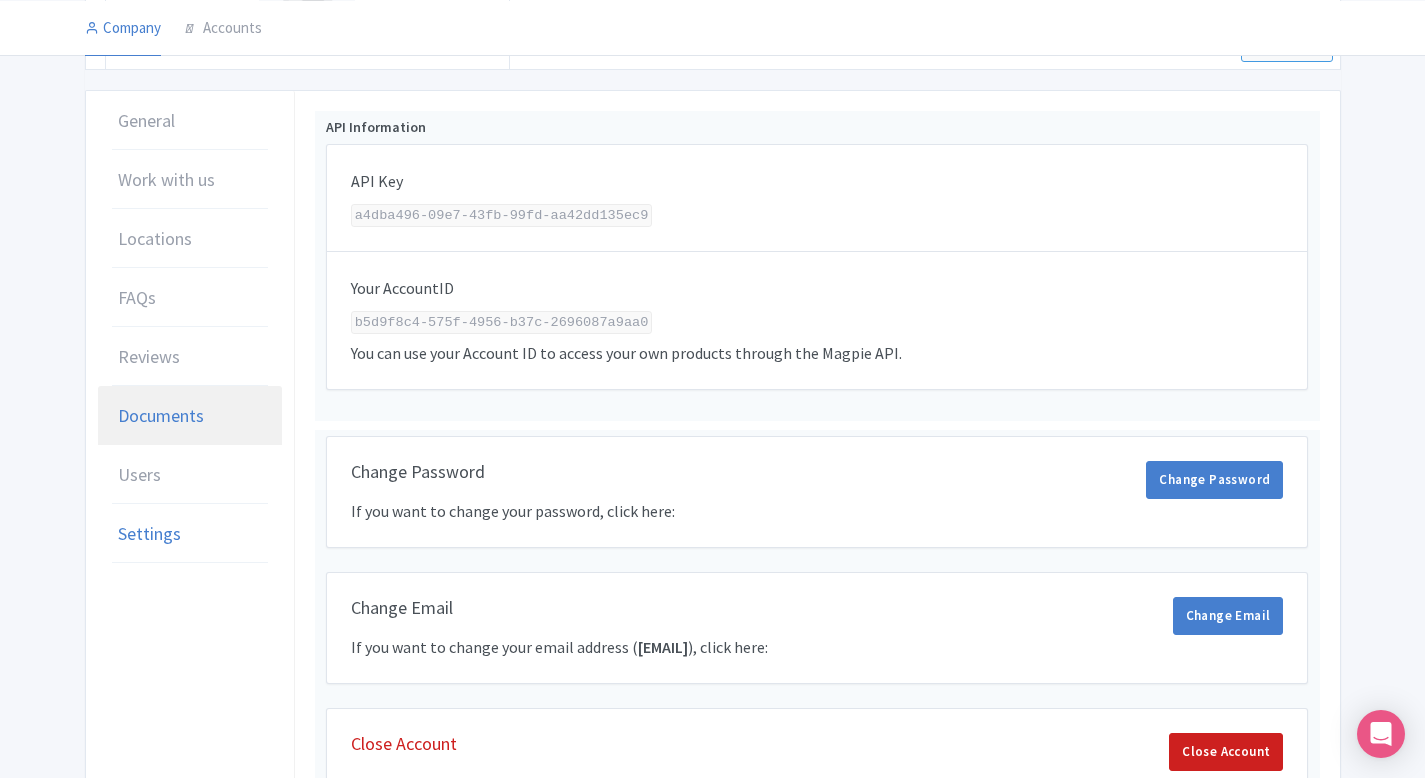 click on "Documents" at bounding box center [161, 415] 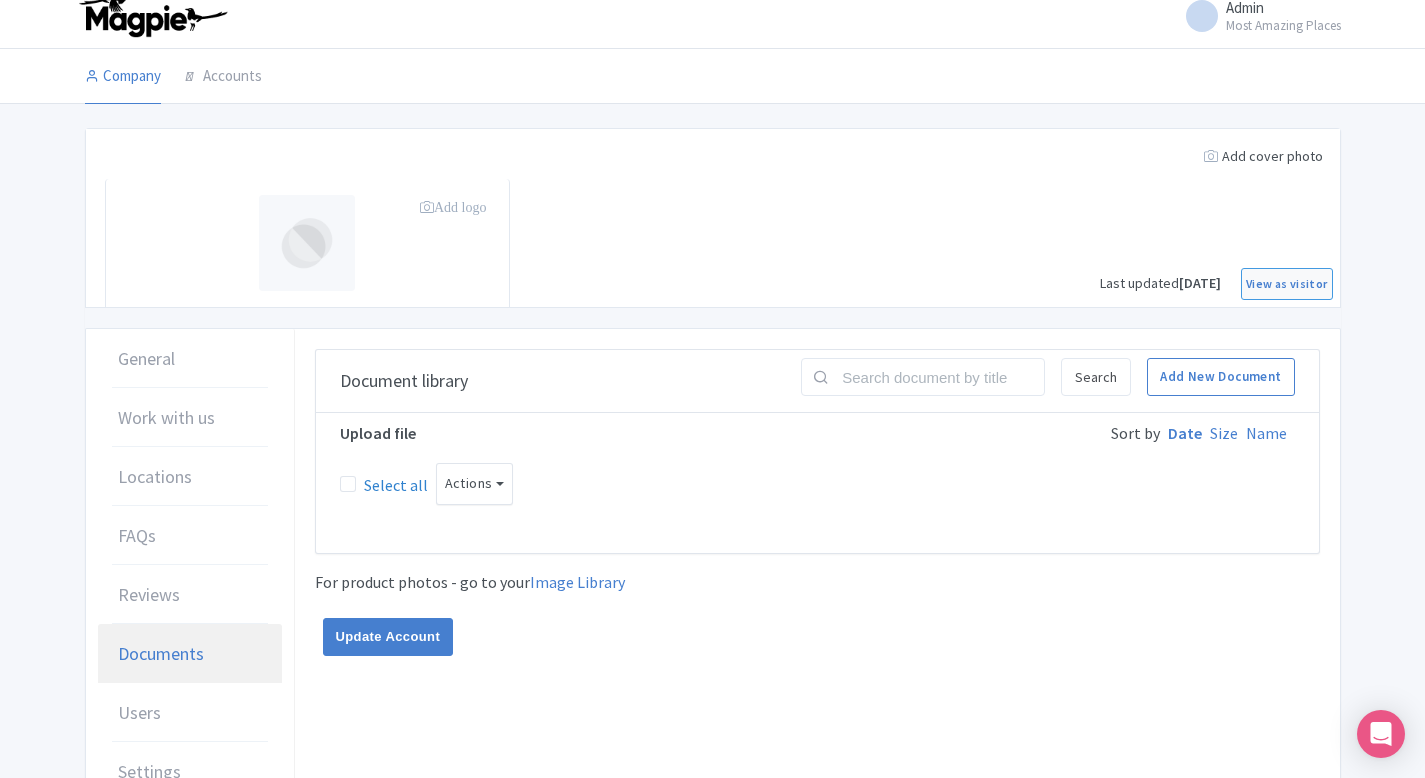 scroll, scrollTop: 0, scrollLeft: 0, axis: both 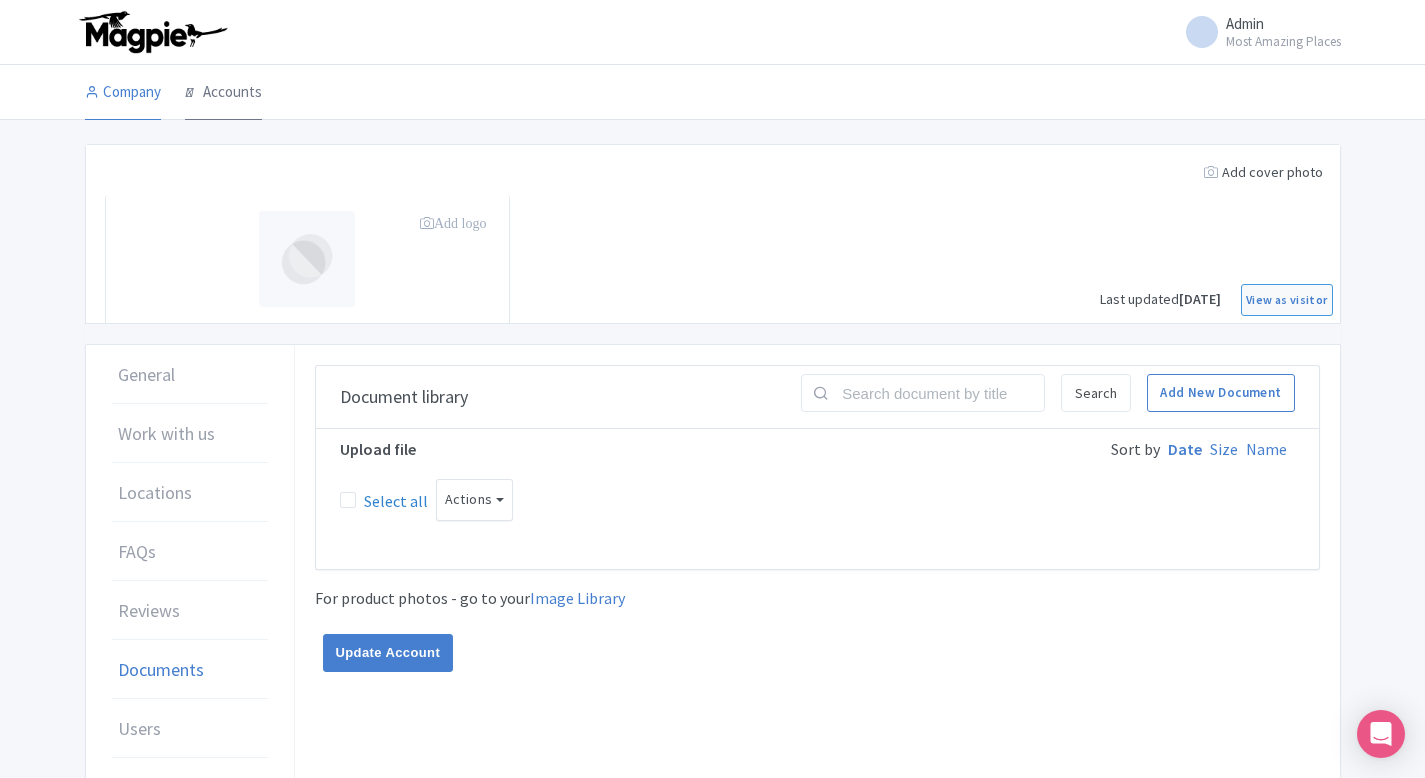 click on "Accounts" at bounding box center (223, 93) 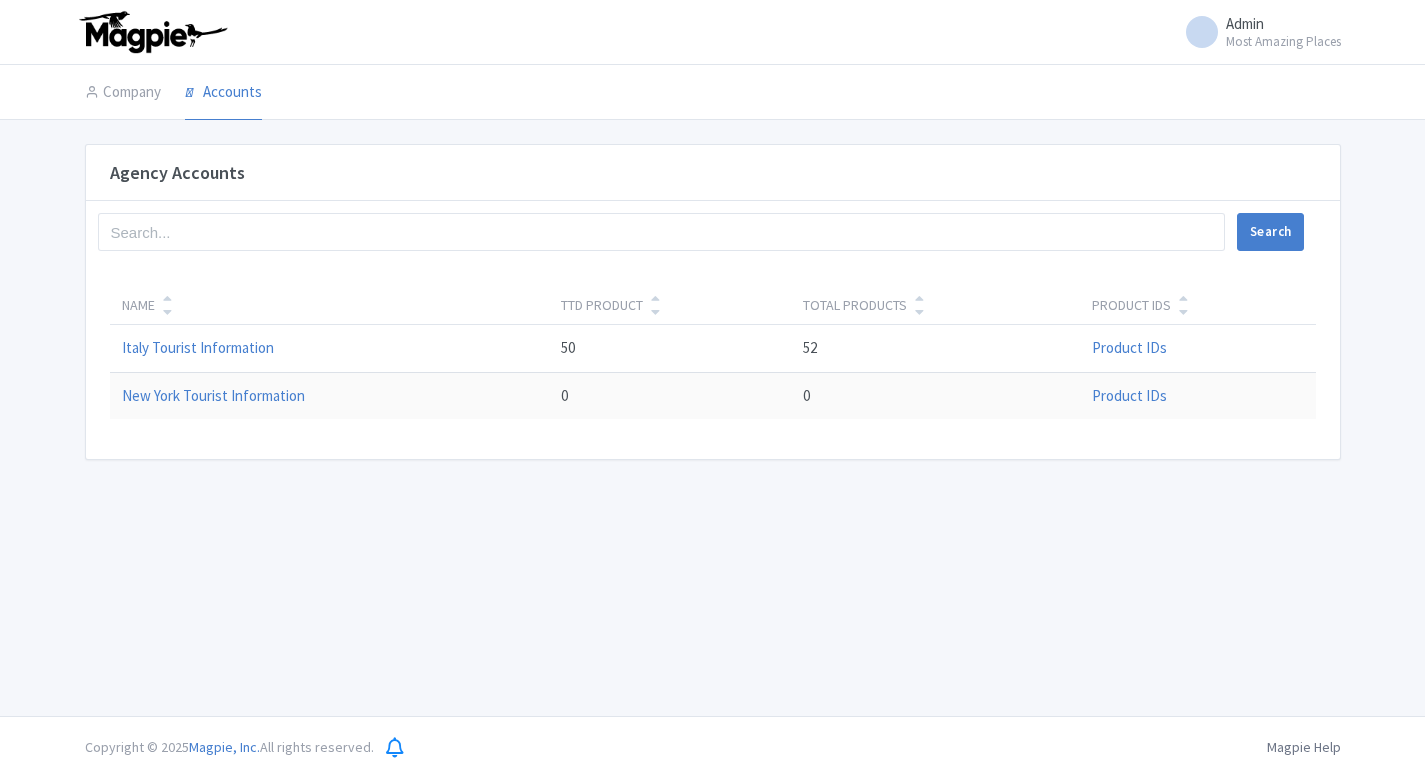 scroll, scrollTop: 0, scrollLeft: 0, axis: both 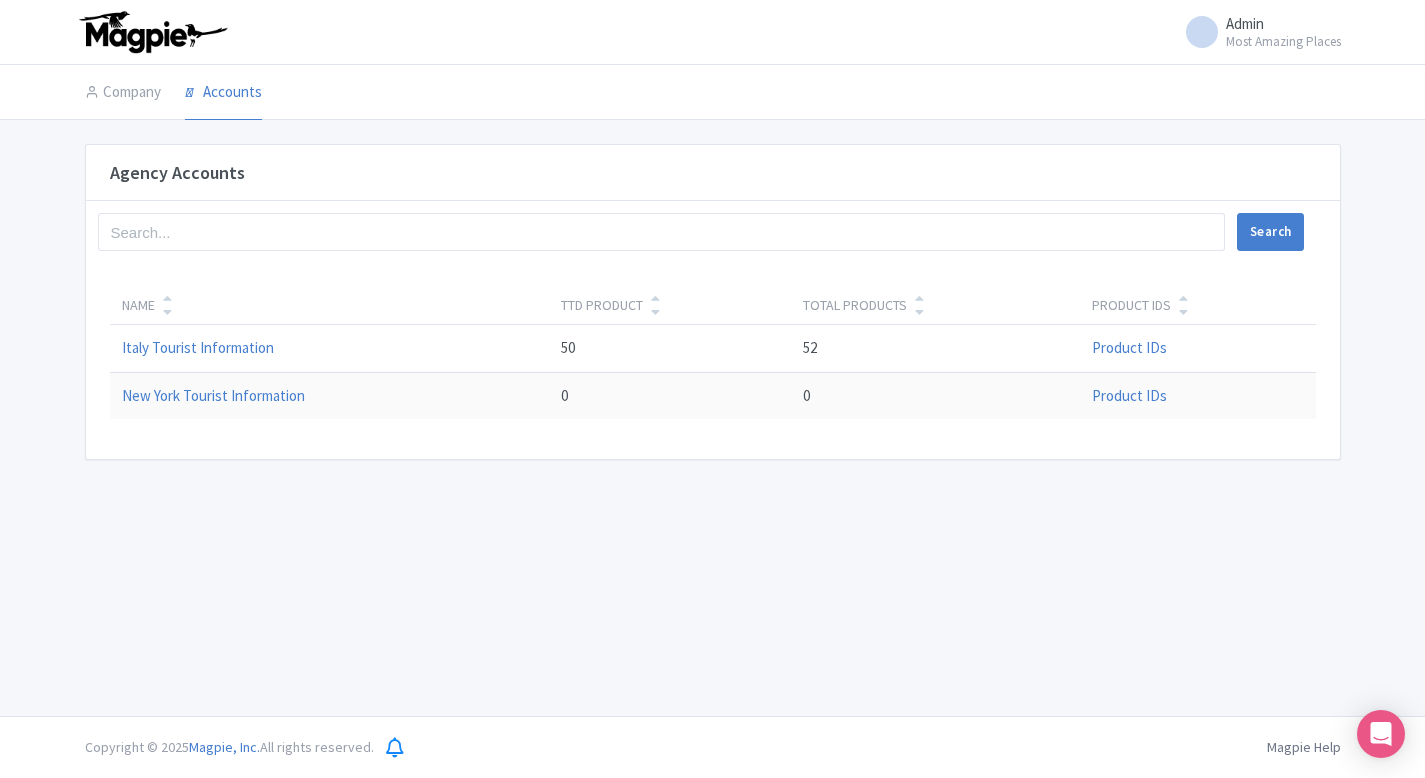 click on "Admin" at bounding box center [1245, 23] 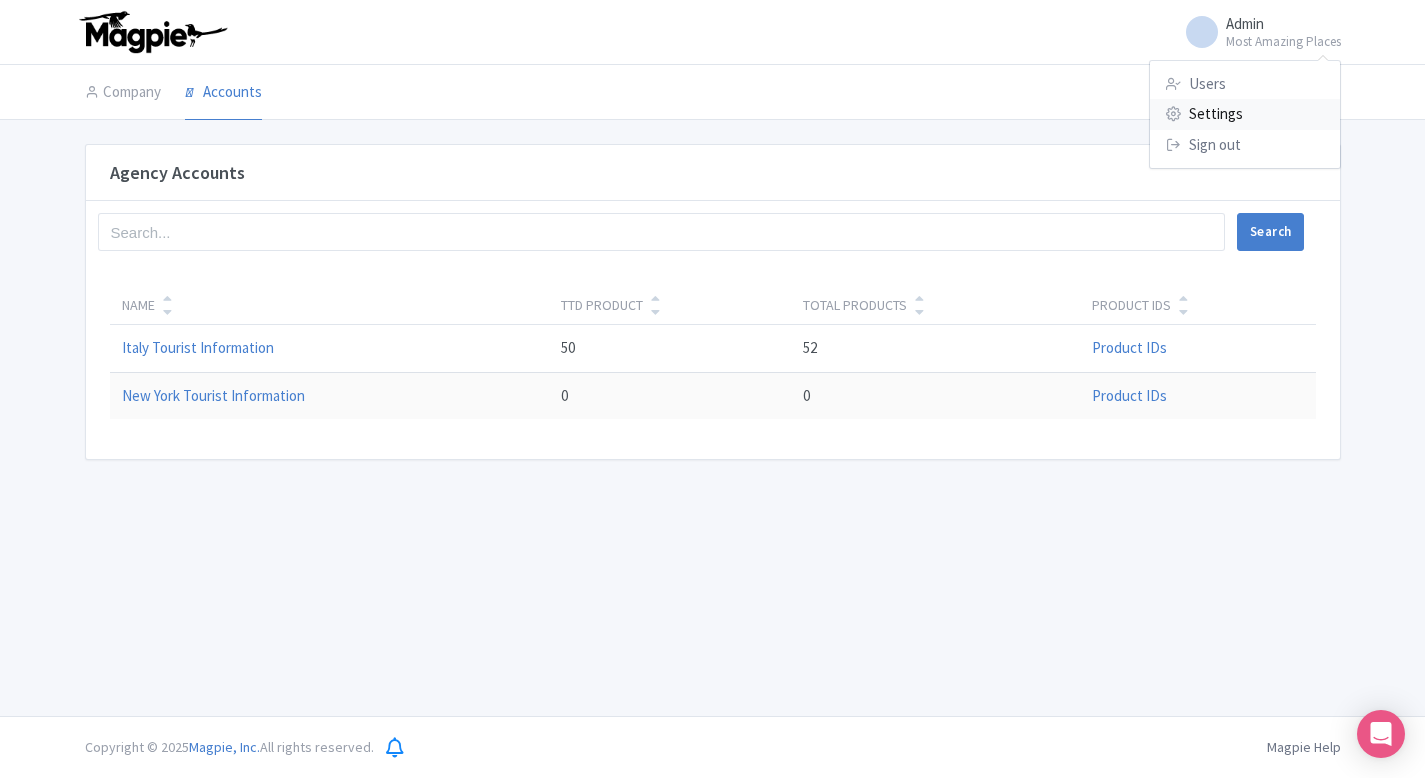 click on "Settings" at bounding box center (1245, 114) 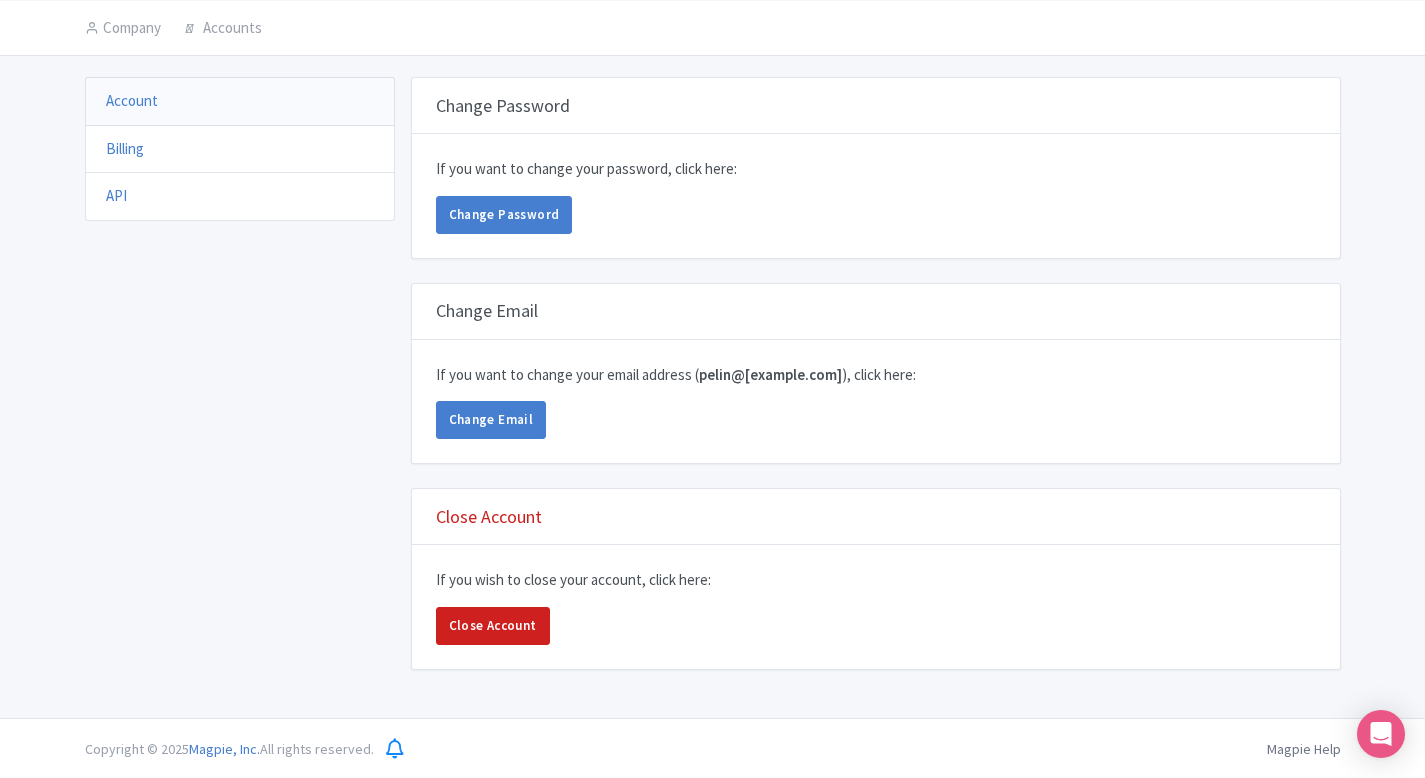 scroll, scrollTop: 4, scrollLeft: 0, axis: vertical 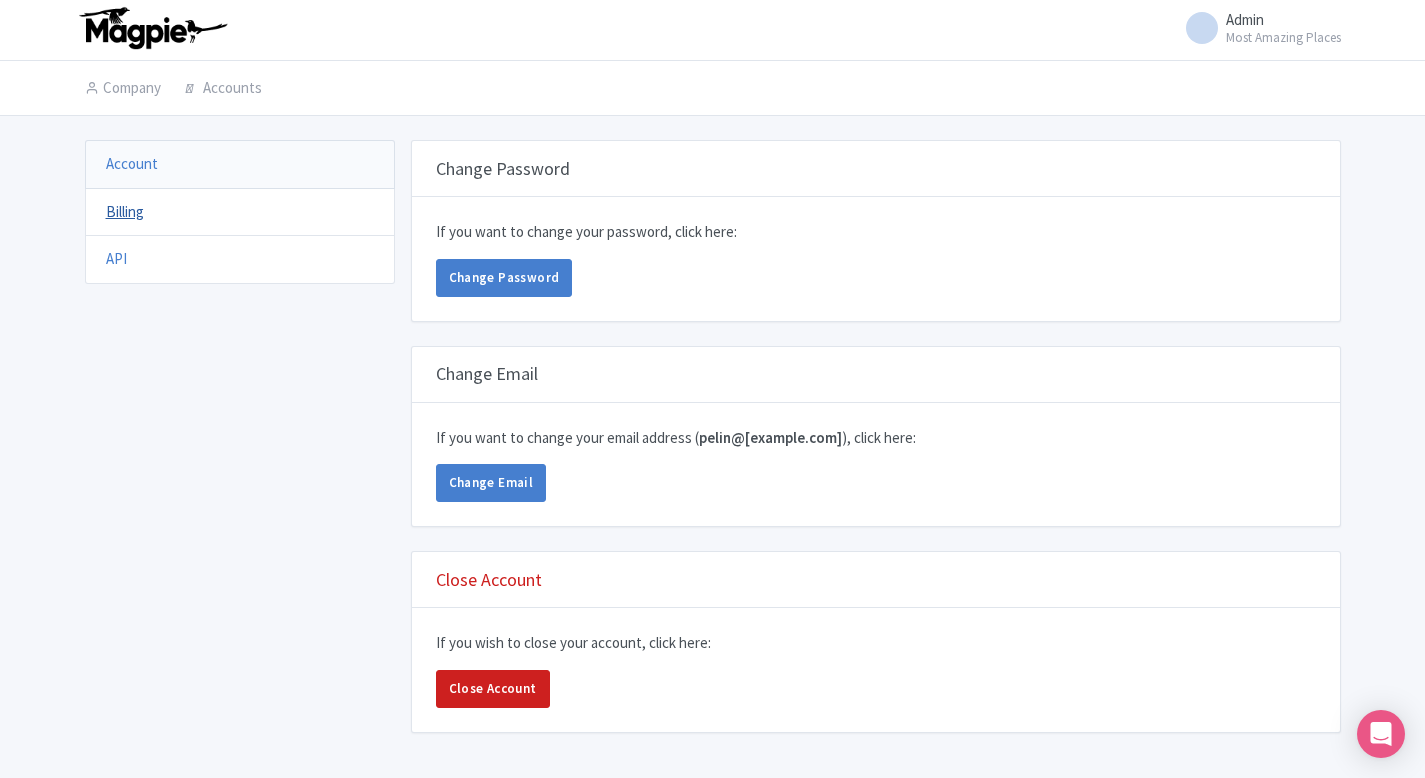 click on "Billing" at bounding box center [125, 211] 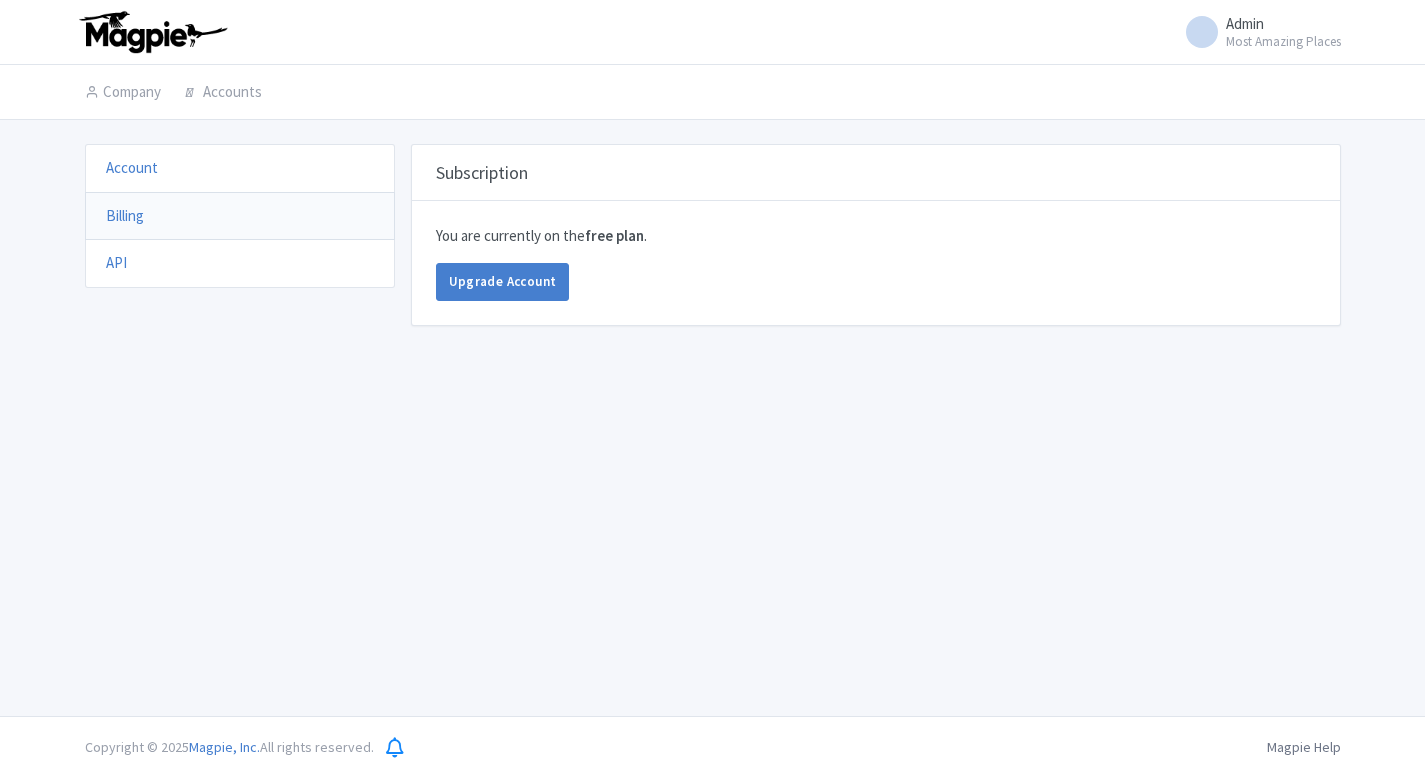 scroll, scrollTop: 0, scrollLeft: 0, axis: both 